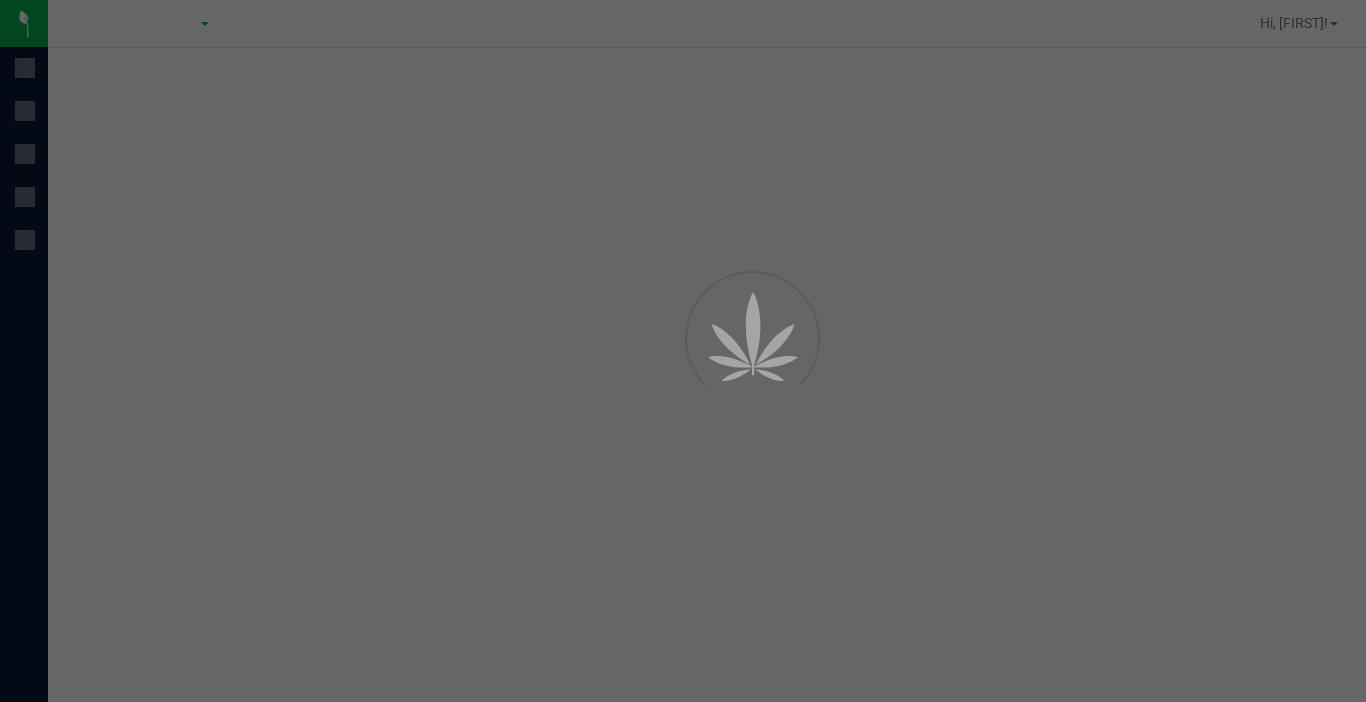 scroll, scrollTop: 0, scrollLeft: 0, axis: both 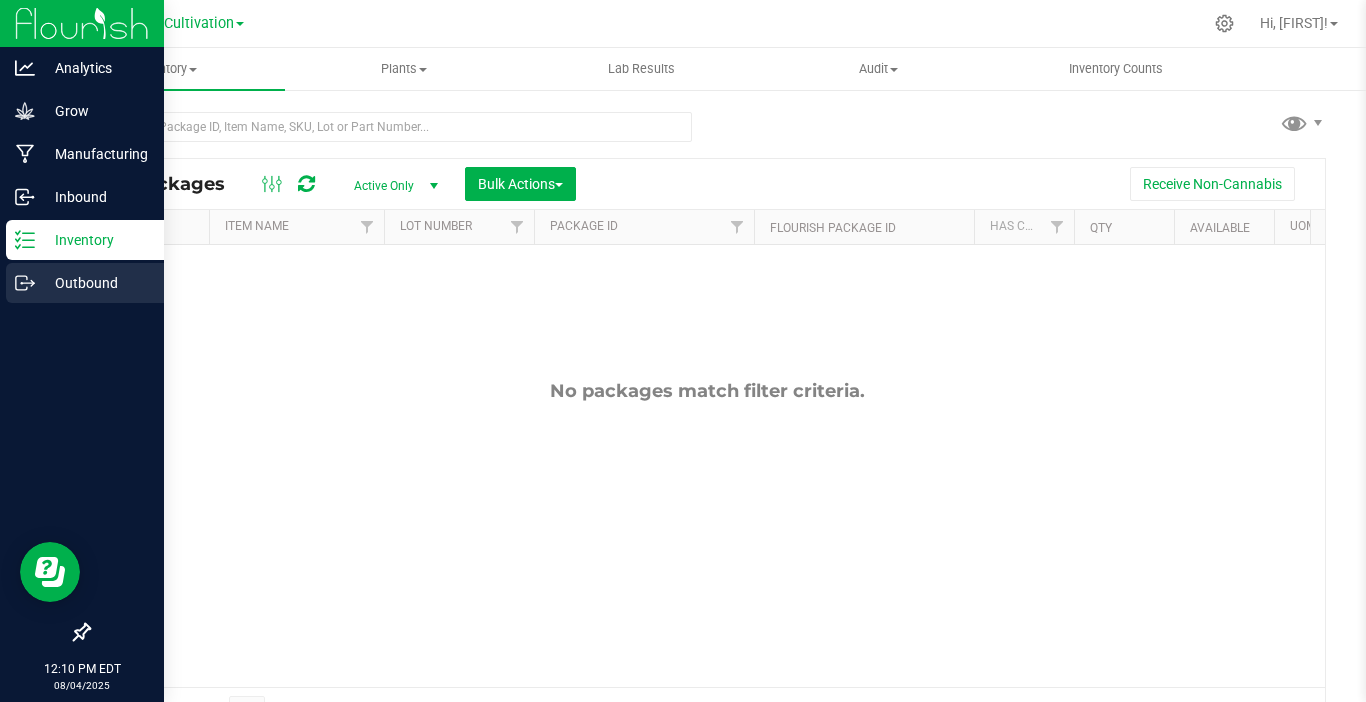 click 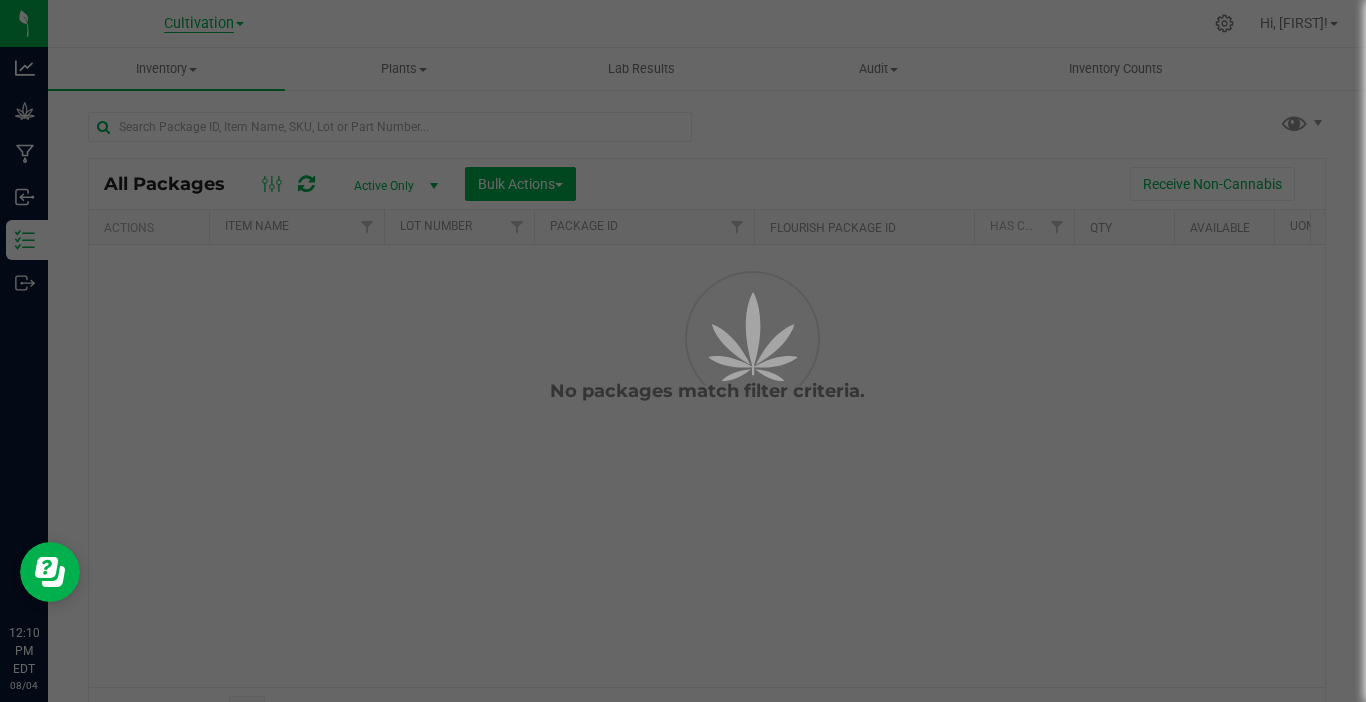 click on "Cultivation" at bounding box center [199, 24] 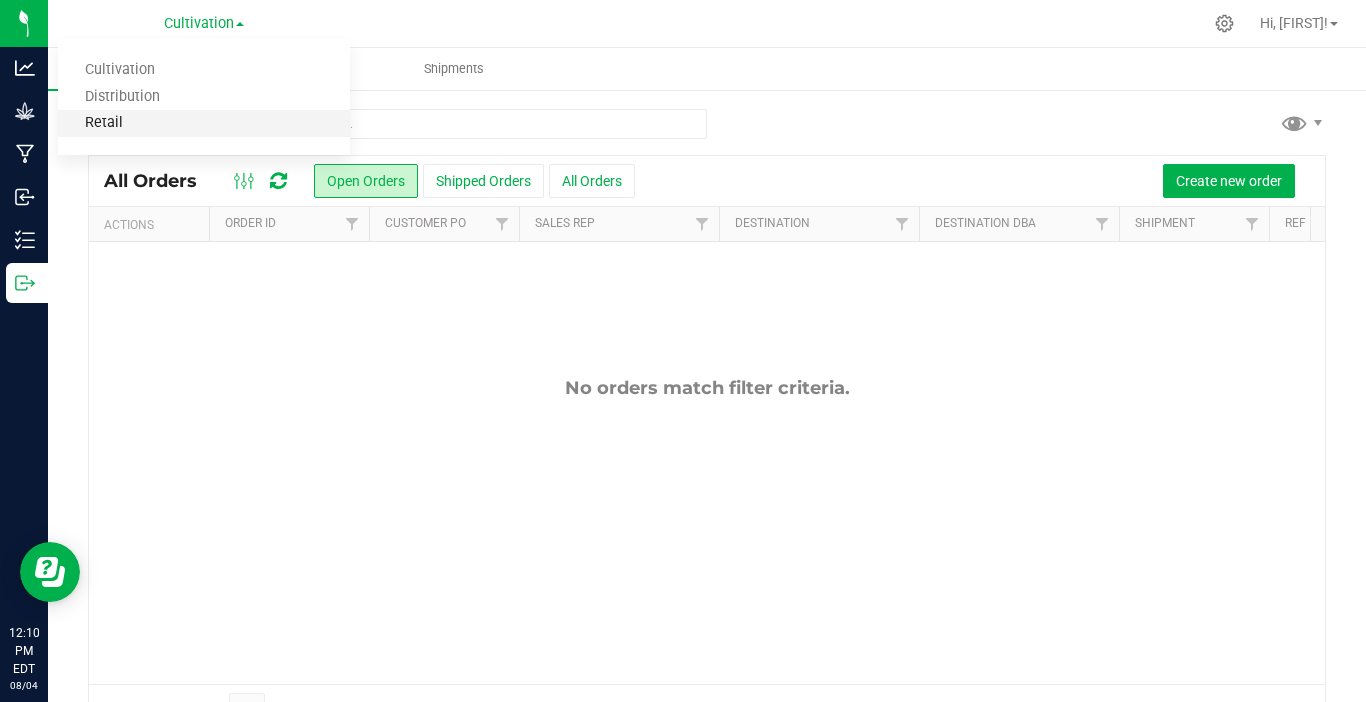 click on "Retail" at bounding box center (204, 123) 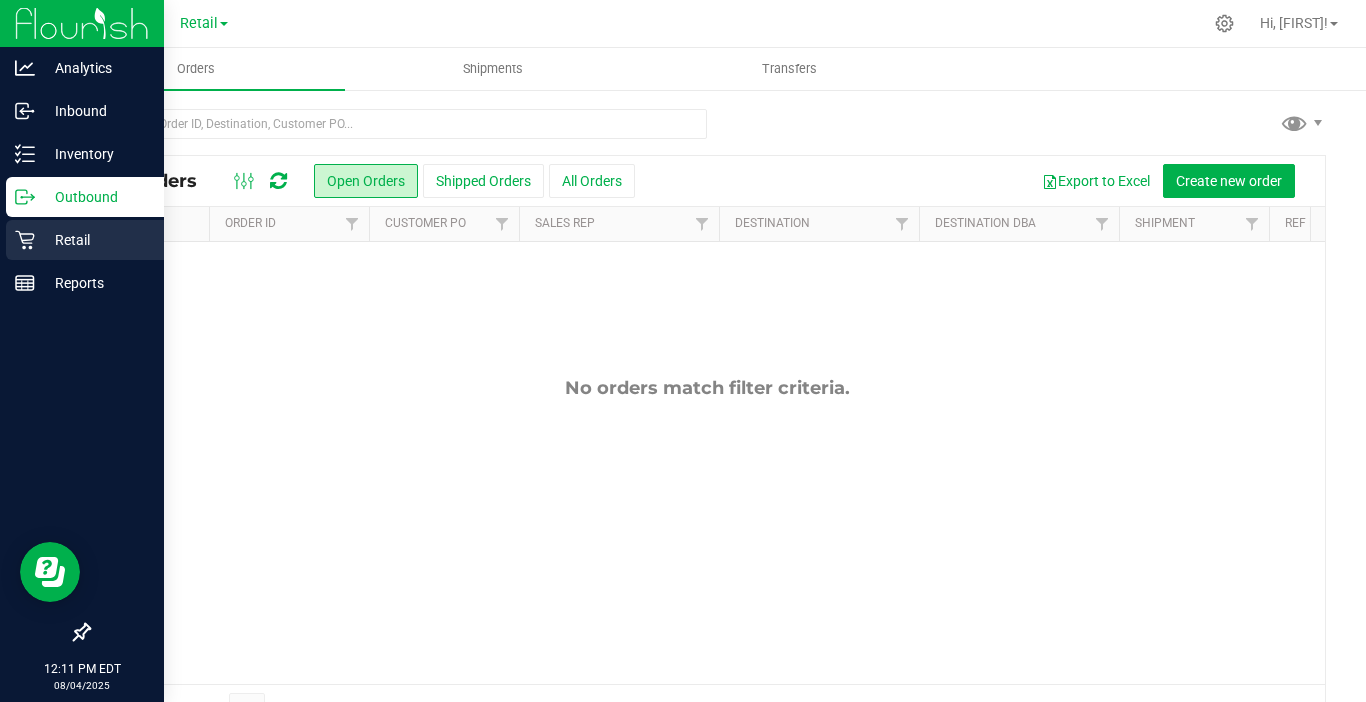 click 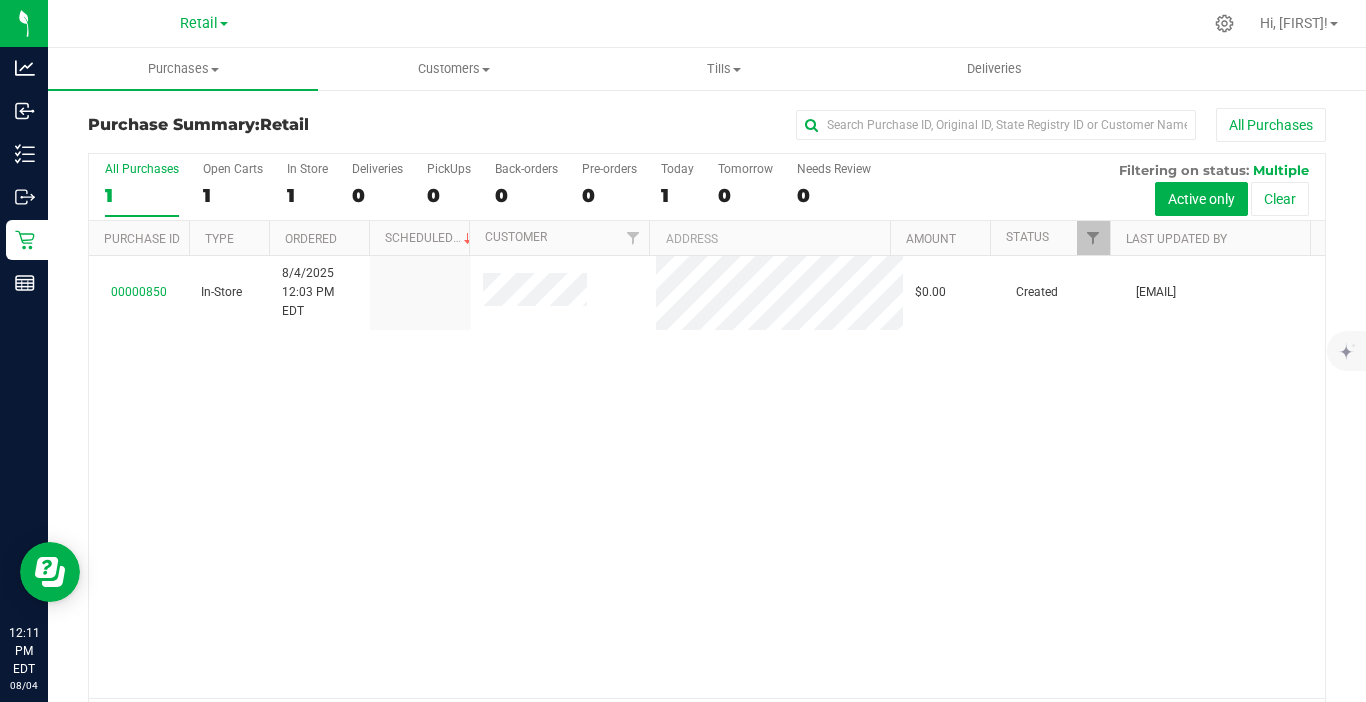 click on "00000850
In-Store [DATE] [TIME] [TIMEZONE]
$0.00
Created [EMAIL]" at bounding box center (707, 477) 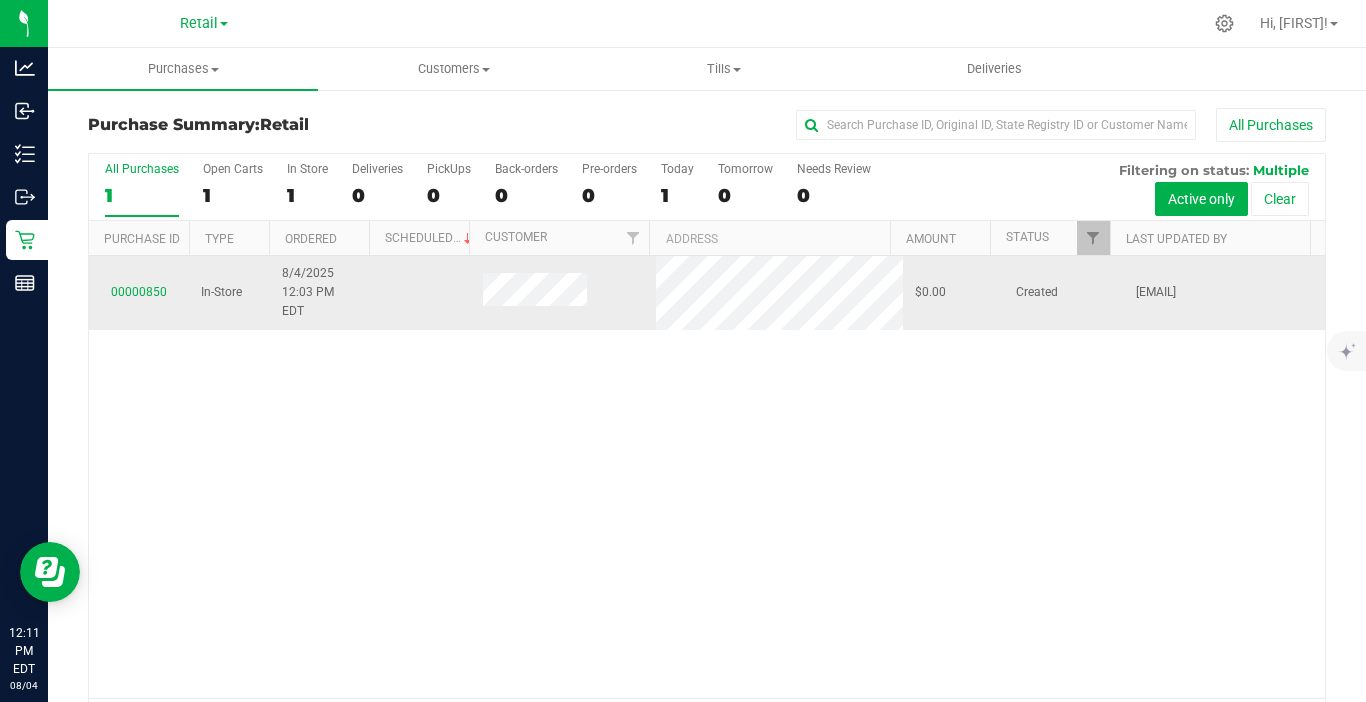 click on "00000850" at bounding box center [139, 292] 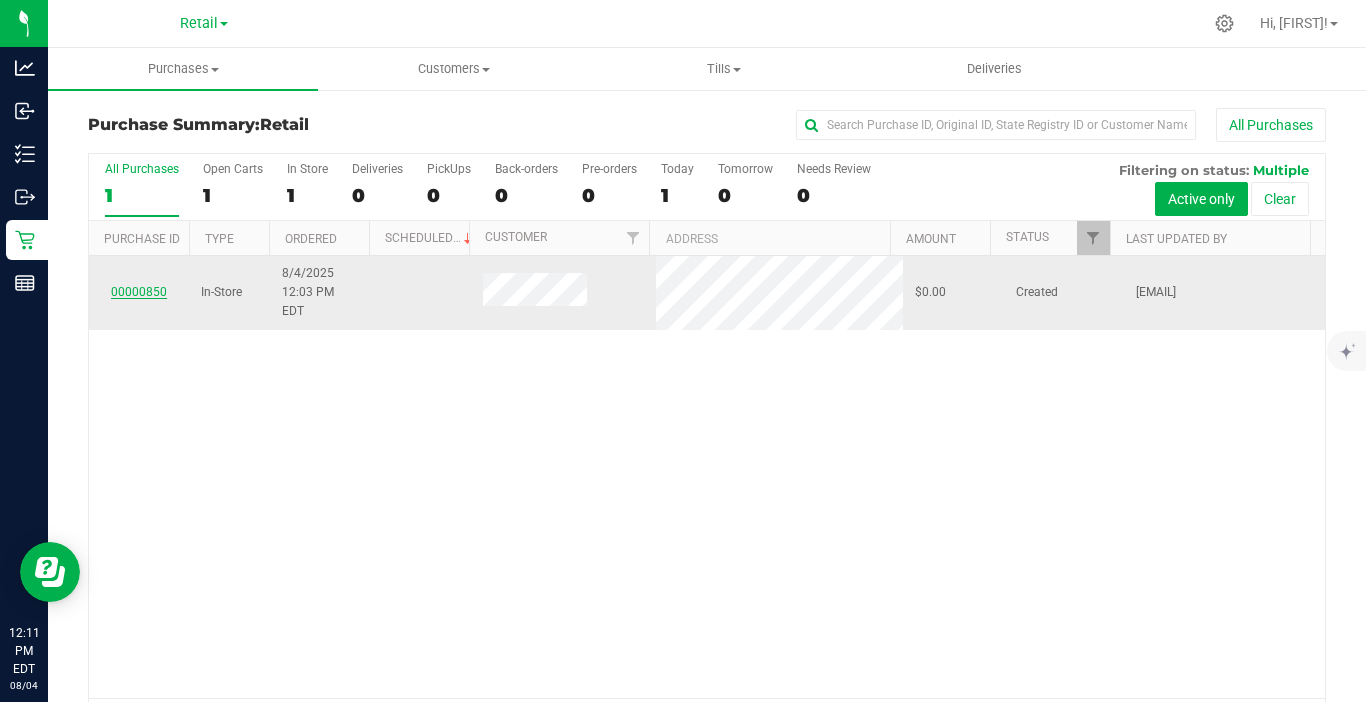 click on "00000850" at bounding box center [139, 292] 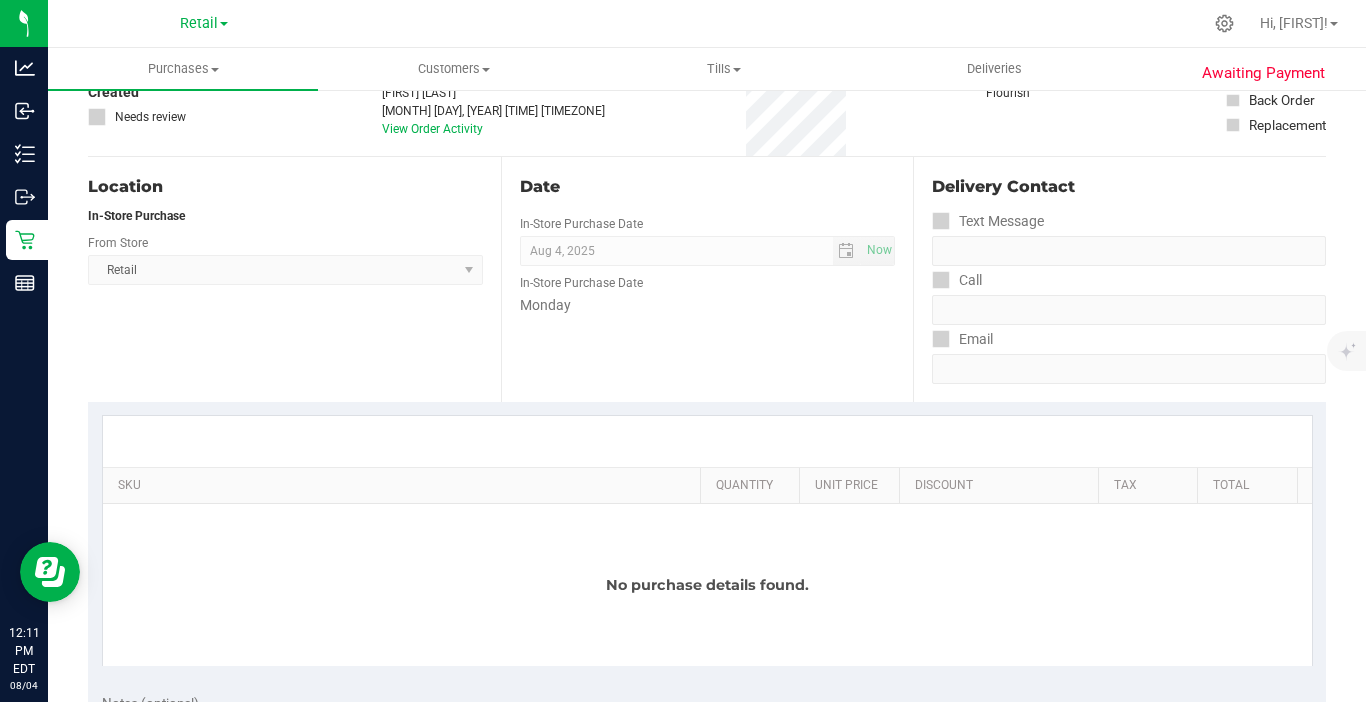 scroll, scrollTop: 114, scrollLeft: 0, axis: vertical 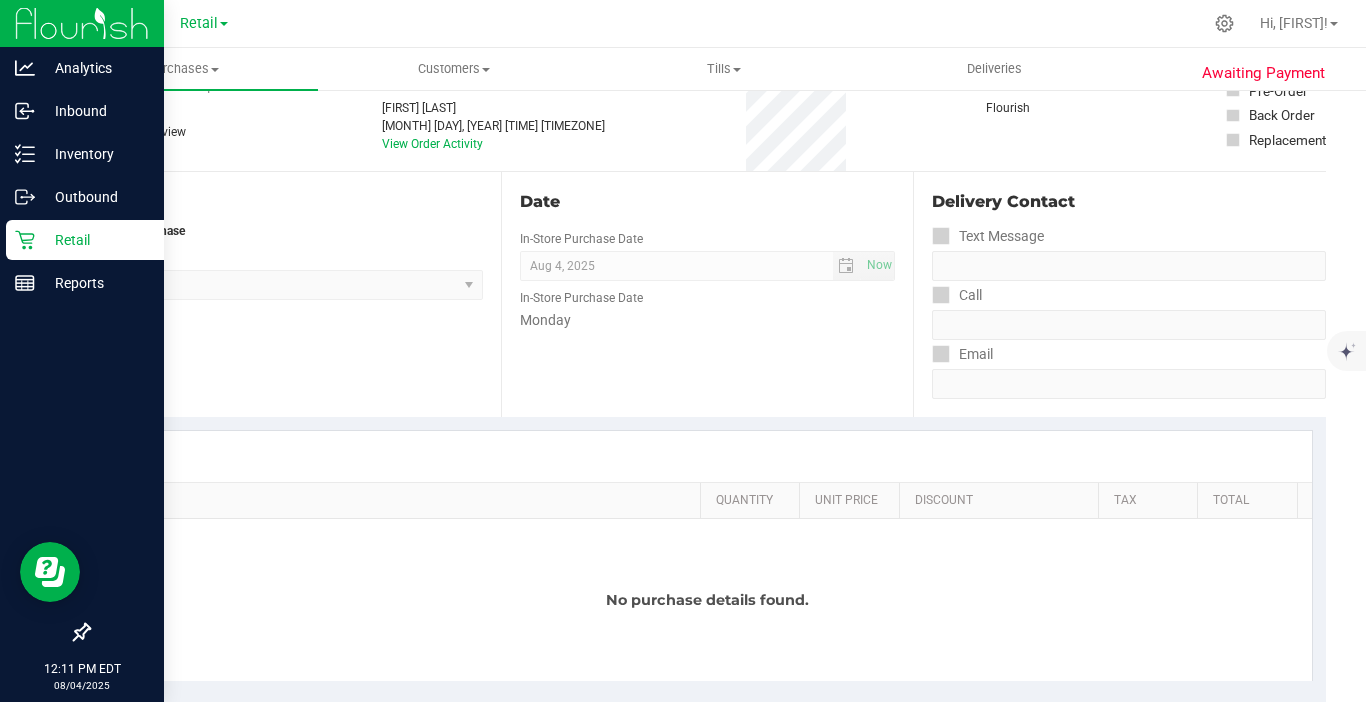 click at bounding box center [82, 24] 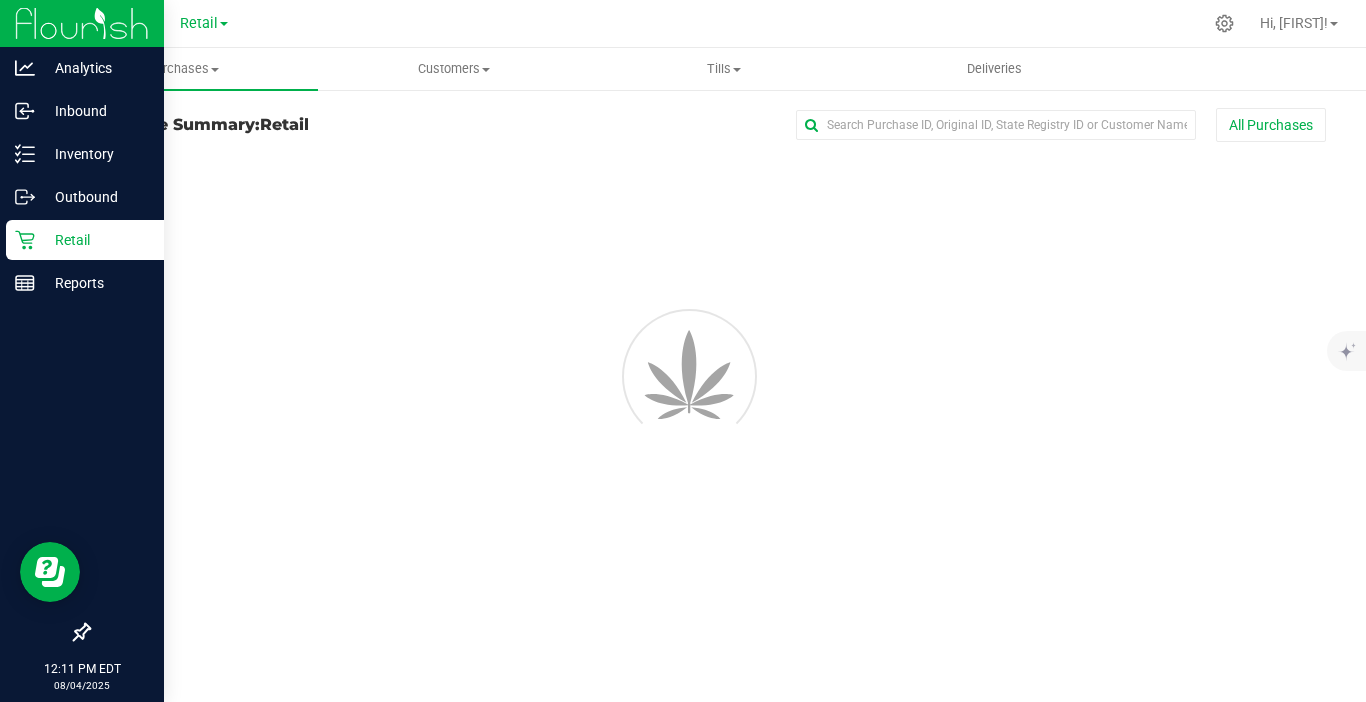 scroll, scrollTop: 0, scrollLeft: 0, axis: both 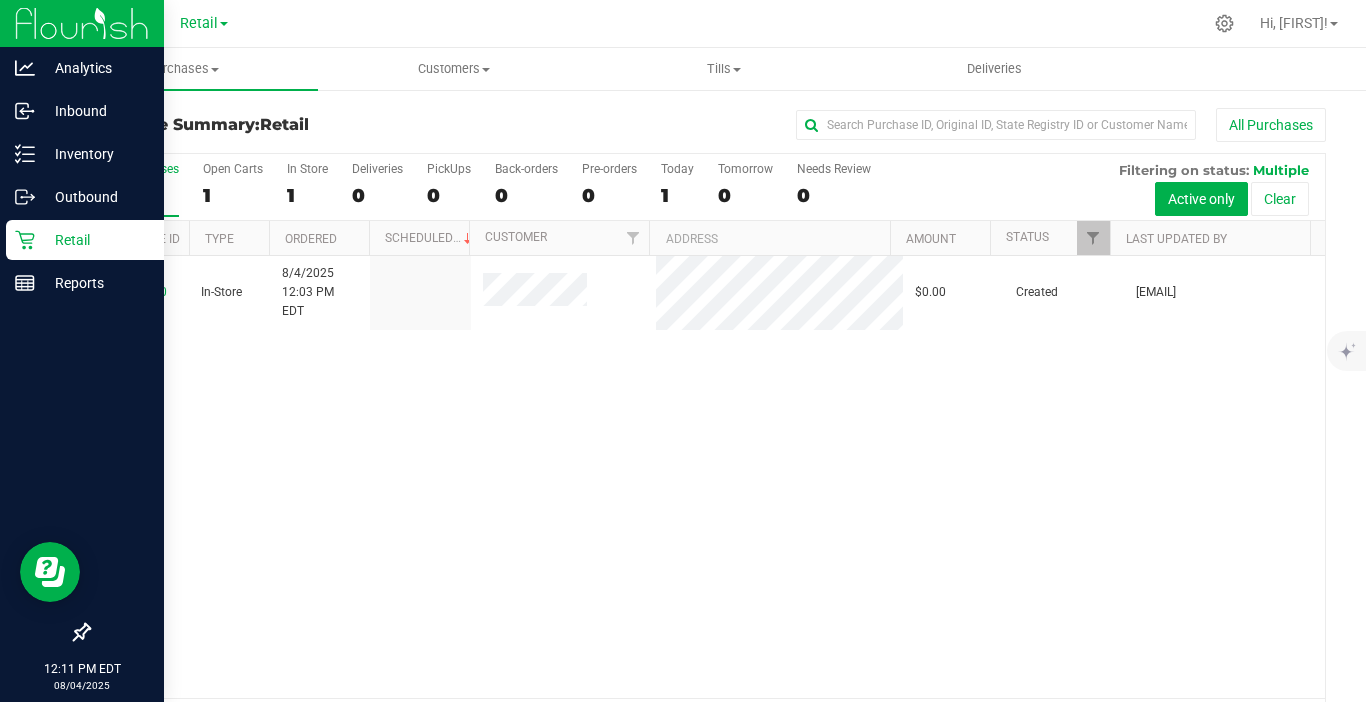 click at bounding box center [82, 23] 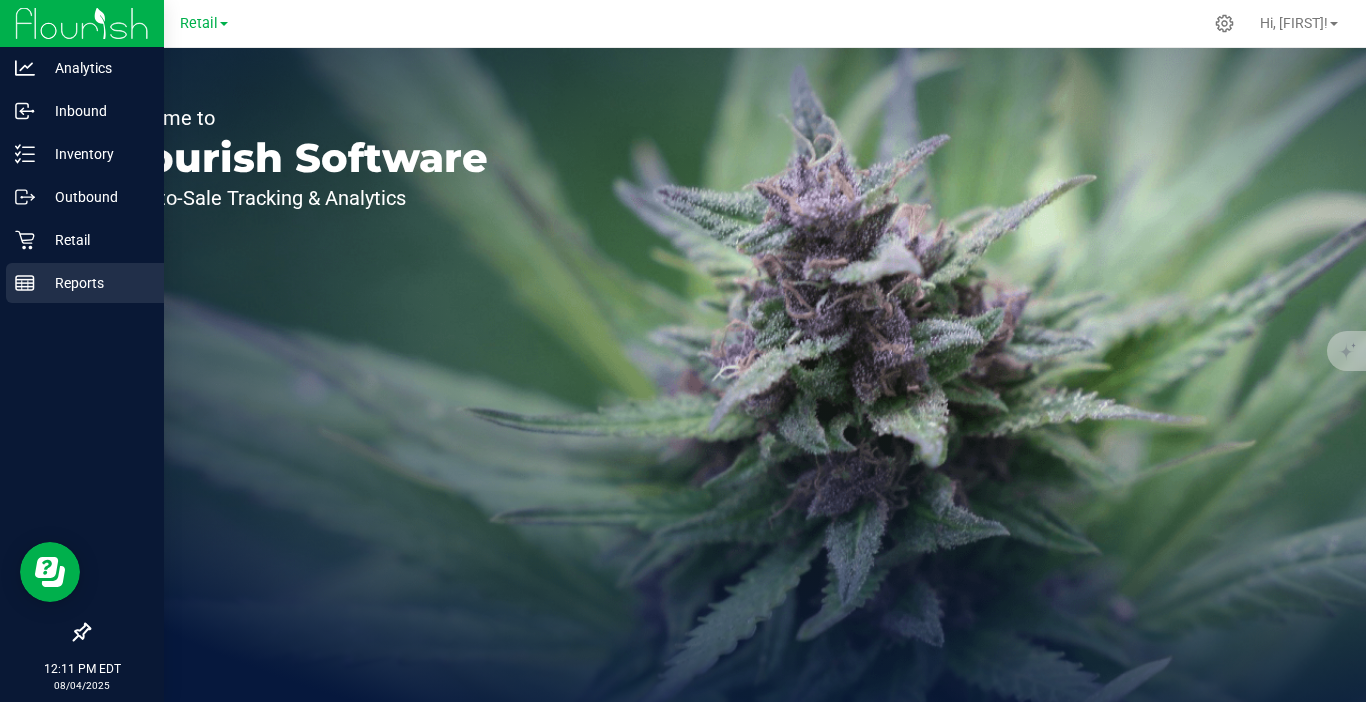 click on "Reports" at bounding box center (95, 283) 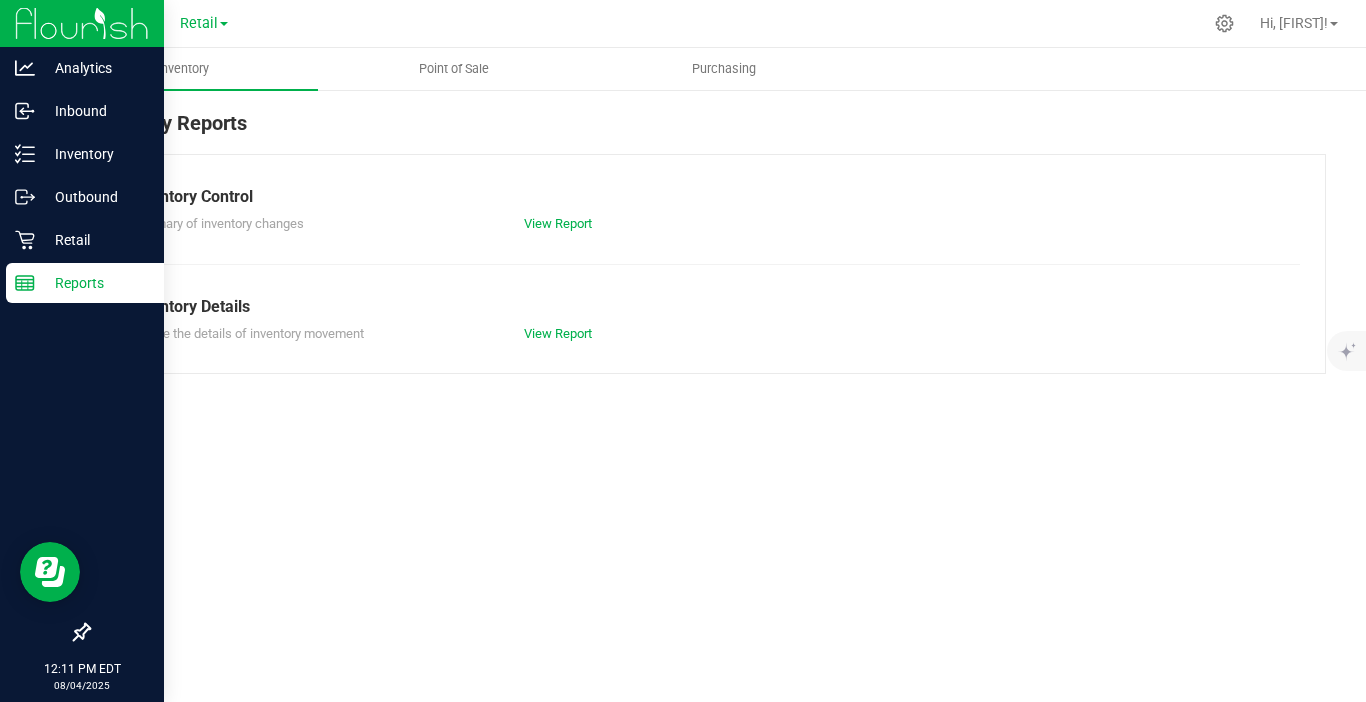 click on "Reports" at bounding box center [85, 283] 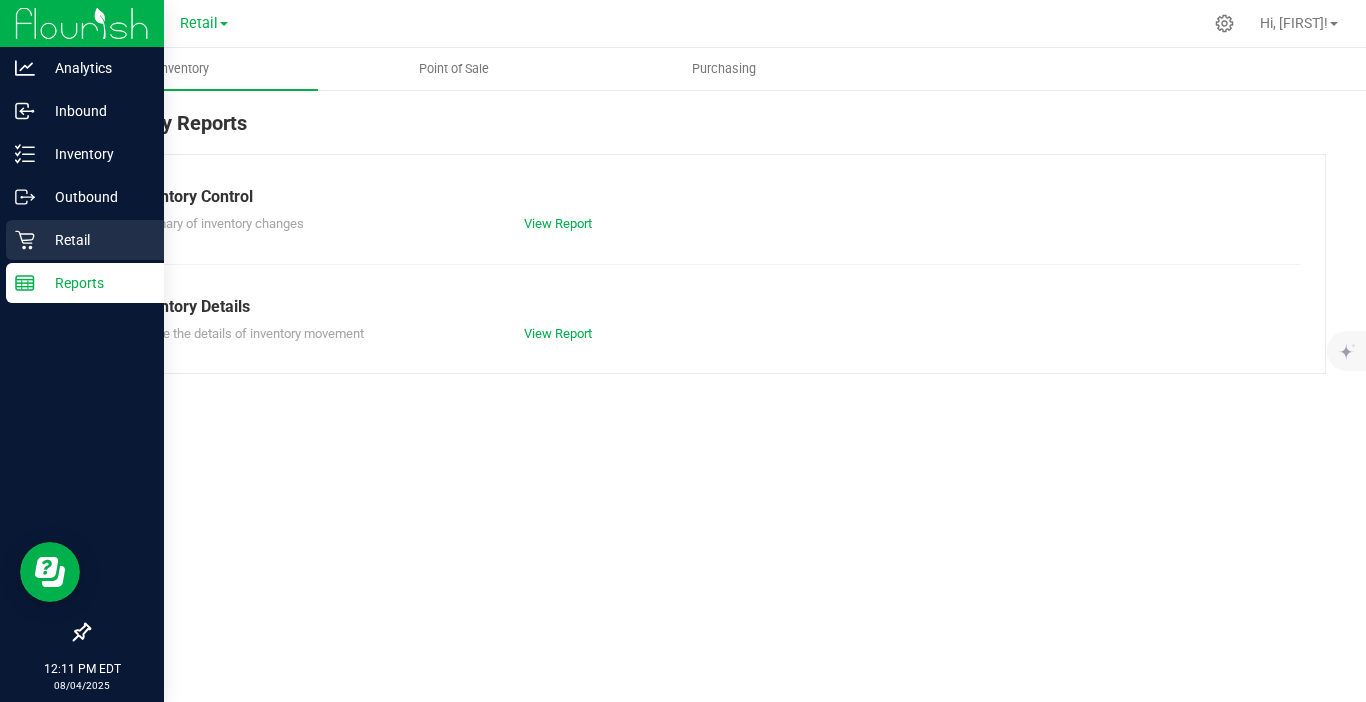 click on "Retail" at bounding box center [95, 240] 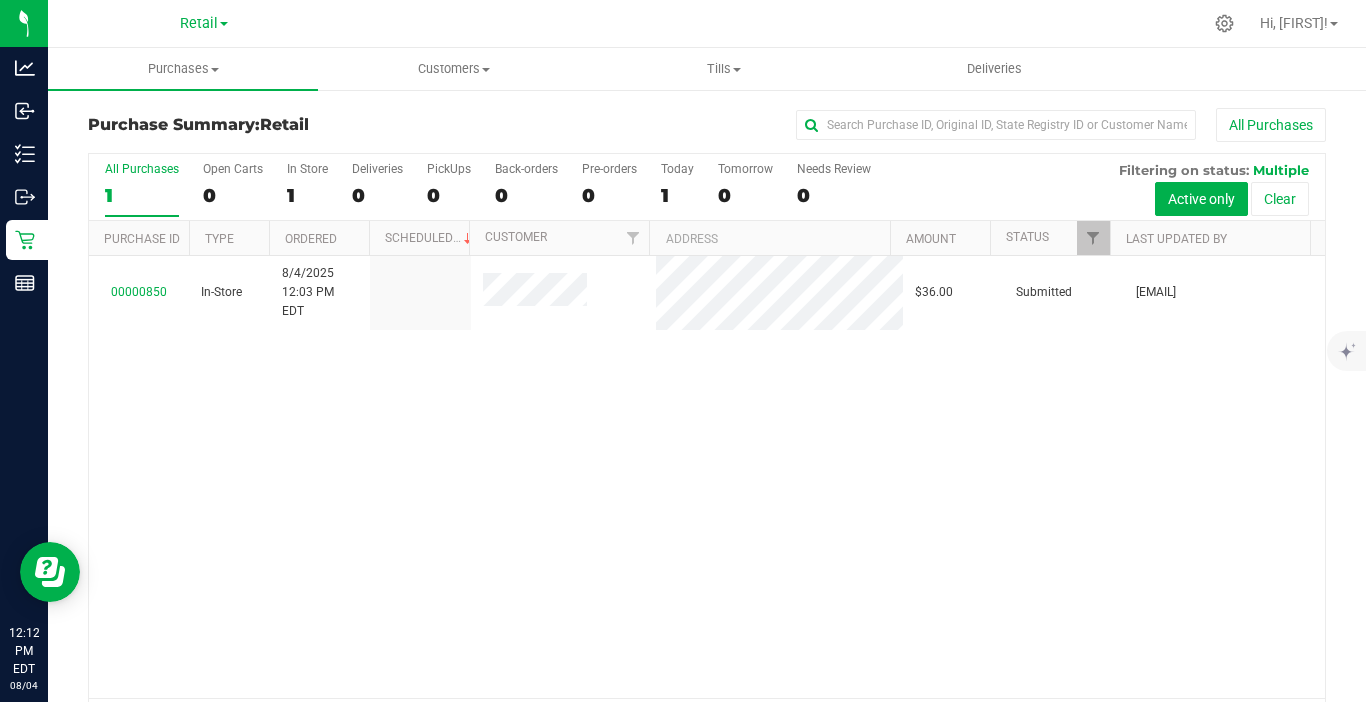 click on "00000850
In-Store [DATE] [TIME] [TIMEZONE]
$36.00
Submitted [EMAIL]" at bounding box center [707, 477] 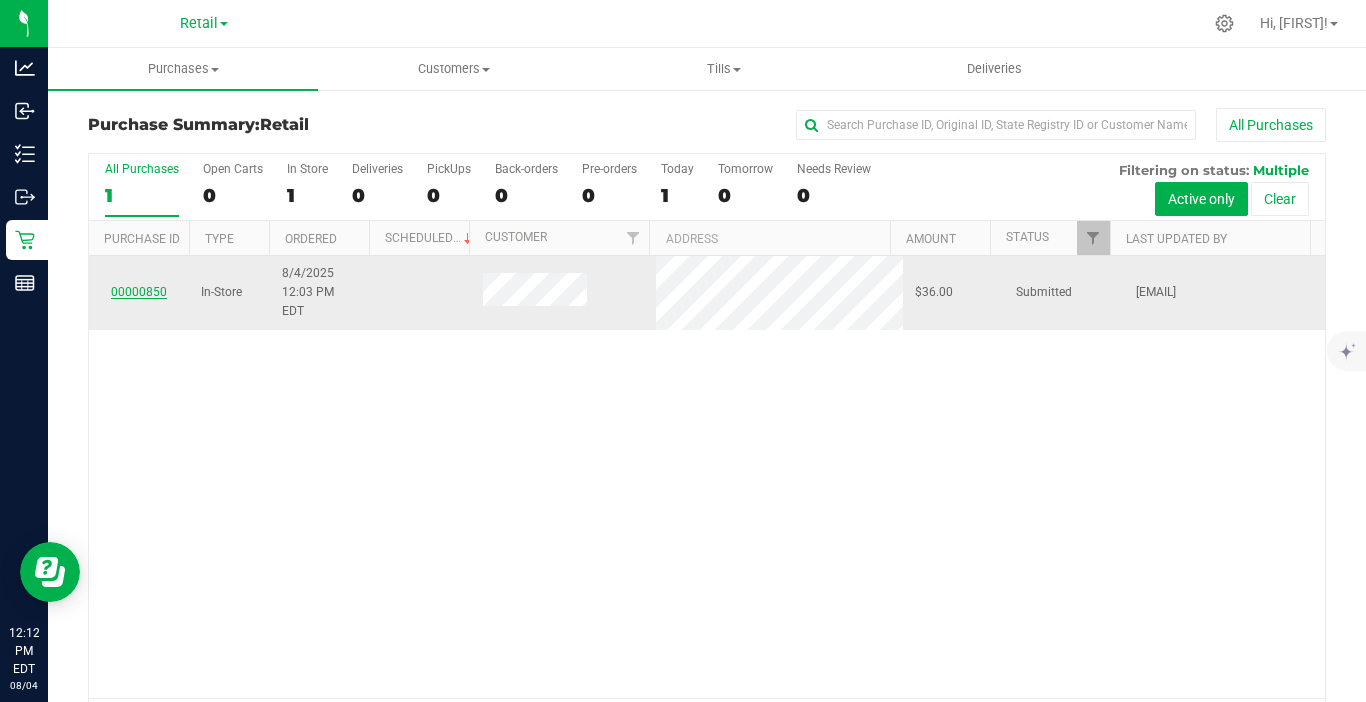 click on "00000850" at bounding box center (139, 292) 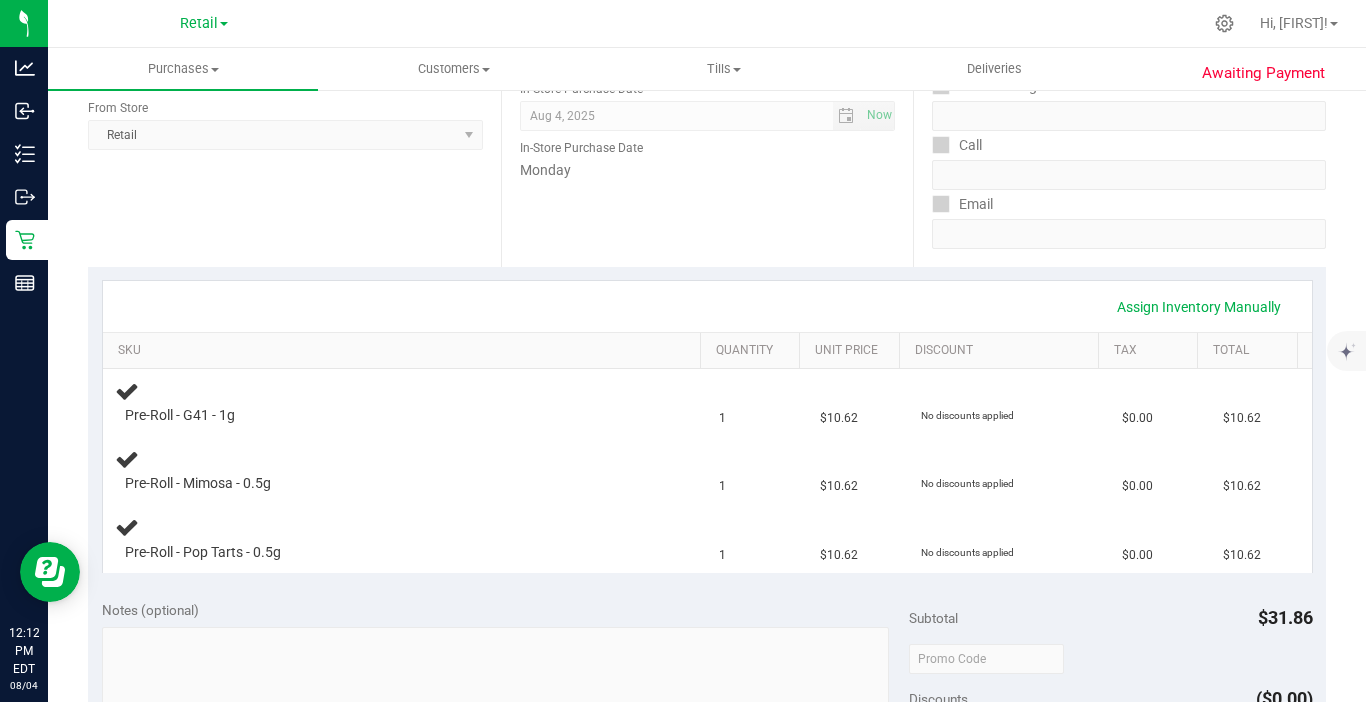 scroll, scrollTop: 264, scrollLeft: 0, axis: vertical 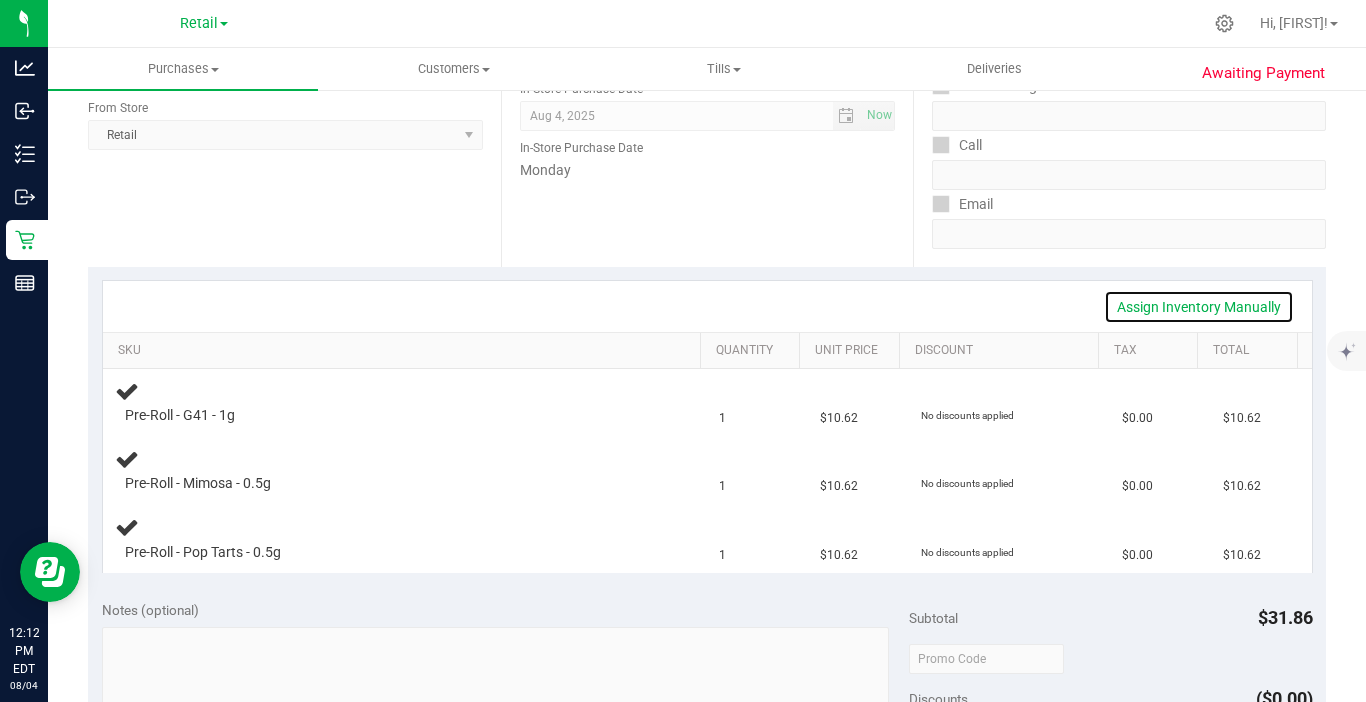 click on "Assign Inventory Manually" at bounding box center [1199, 307] 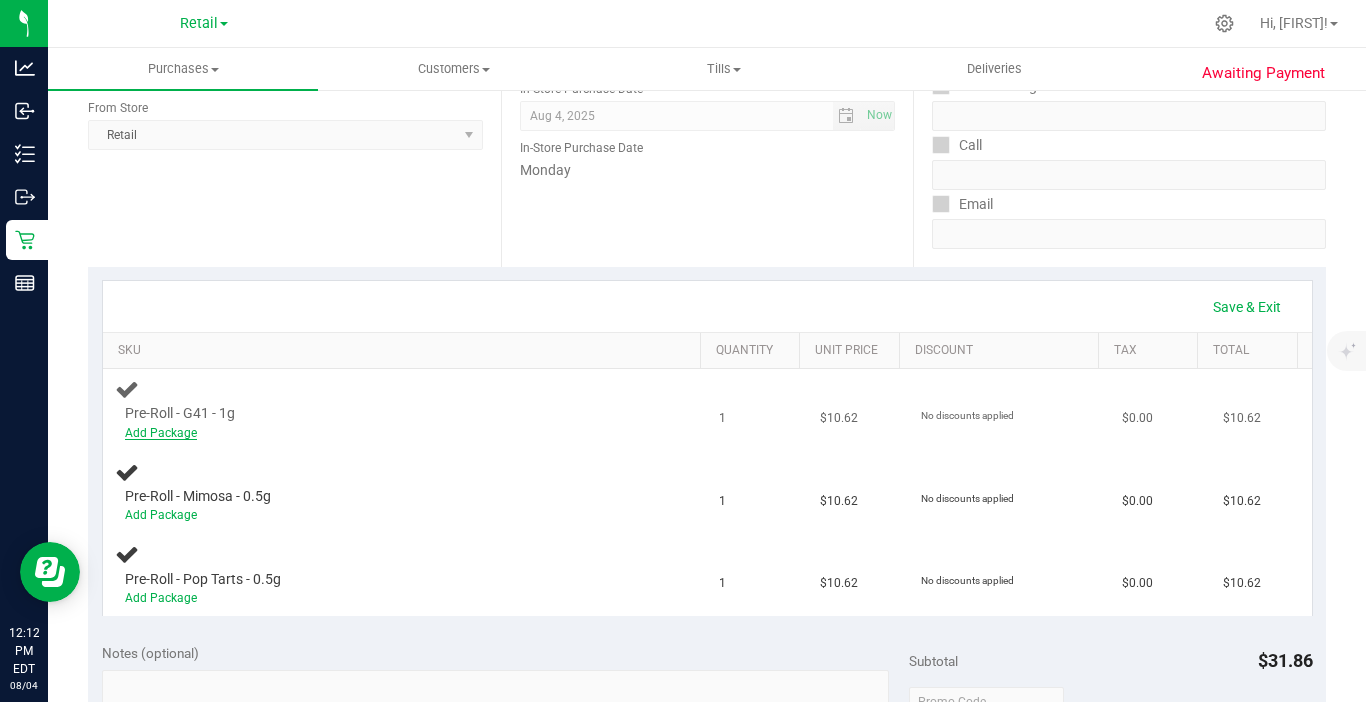 click on "Add Package" at bounding box center (161, 433) 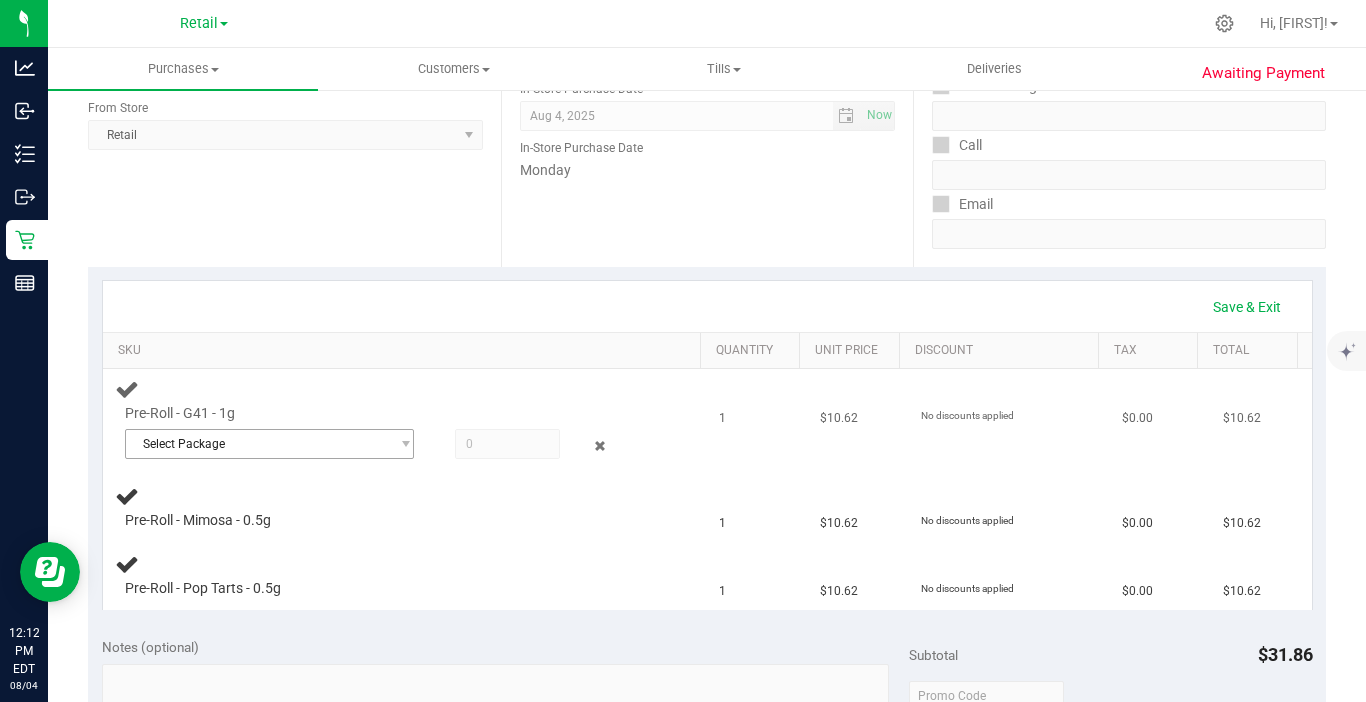 click on "Select Package" at bounding box center (257, 444) 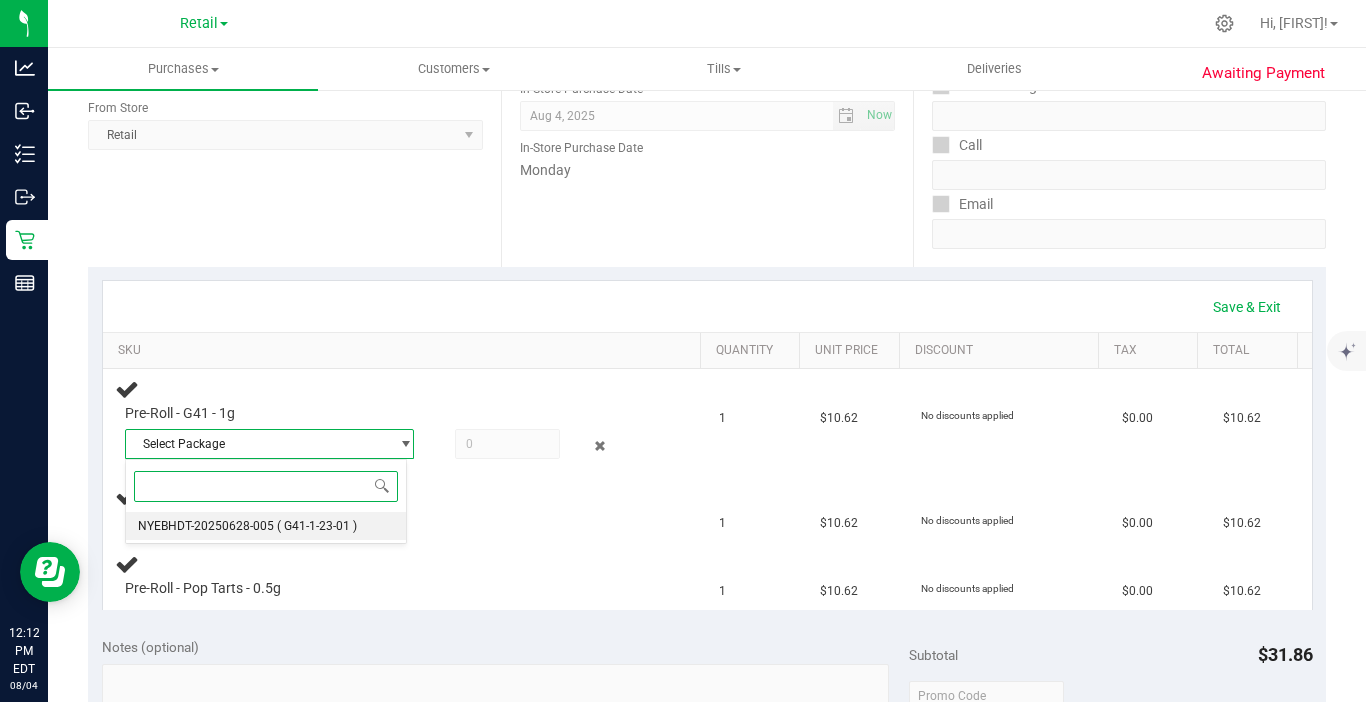 click on "NYEBHDT-20250628-005" at bounding box center [206, 526] 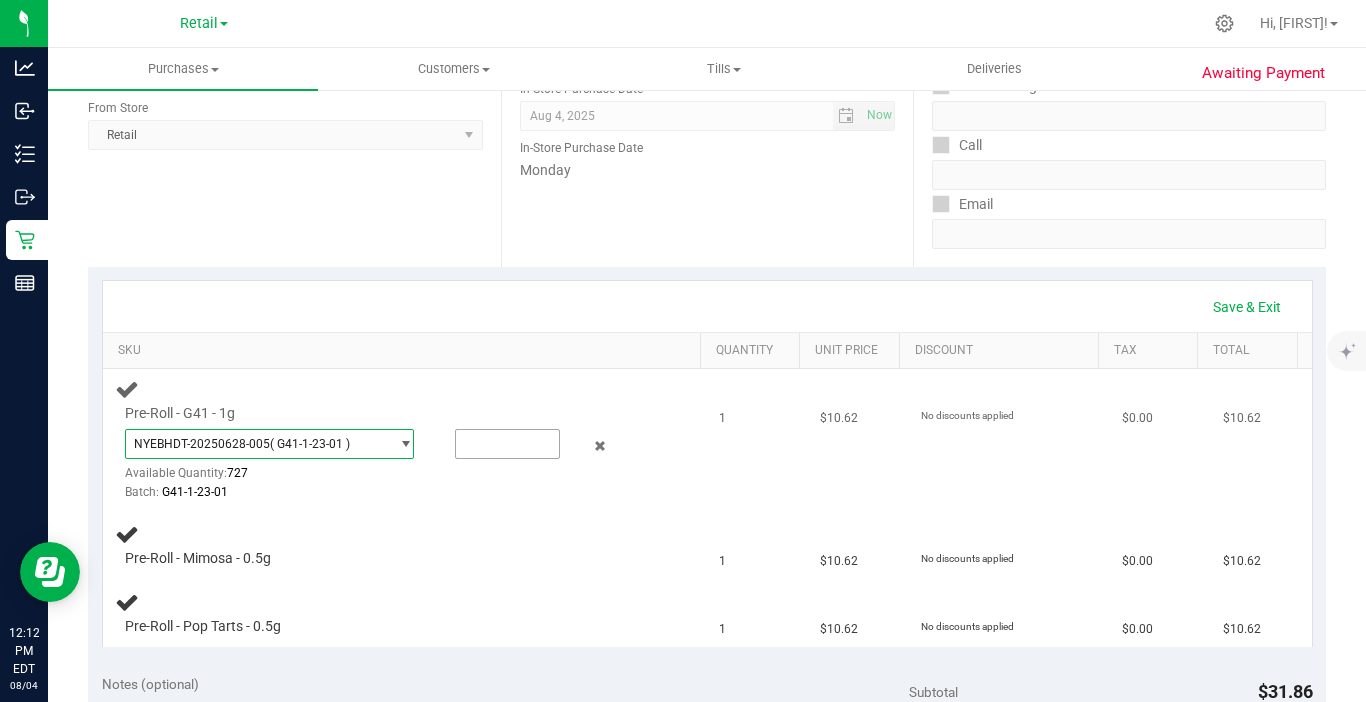 click at bounding box center (507, 444) 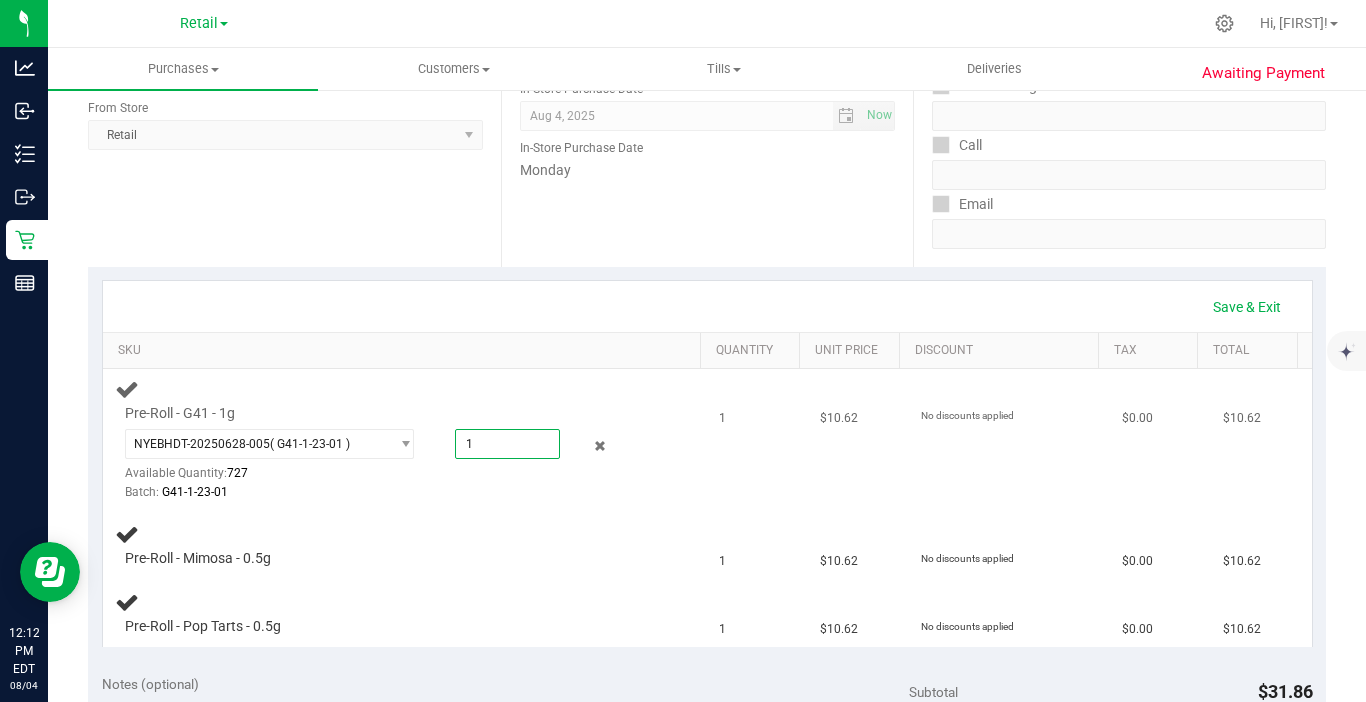 type on "1" 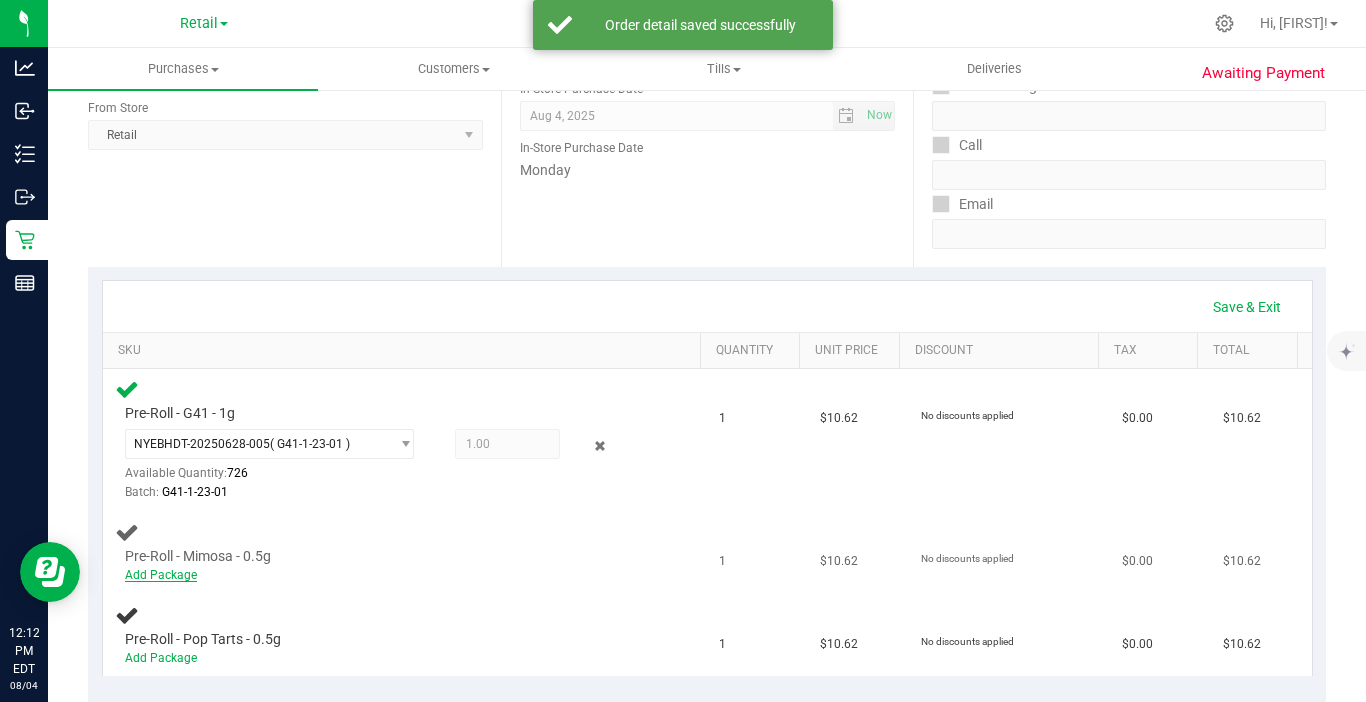 click on "Add Package" at bounding box center [161, 575] 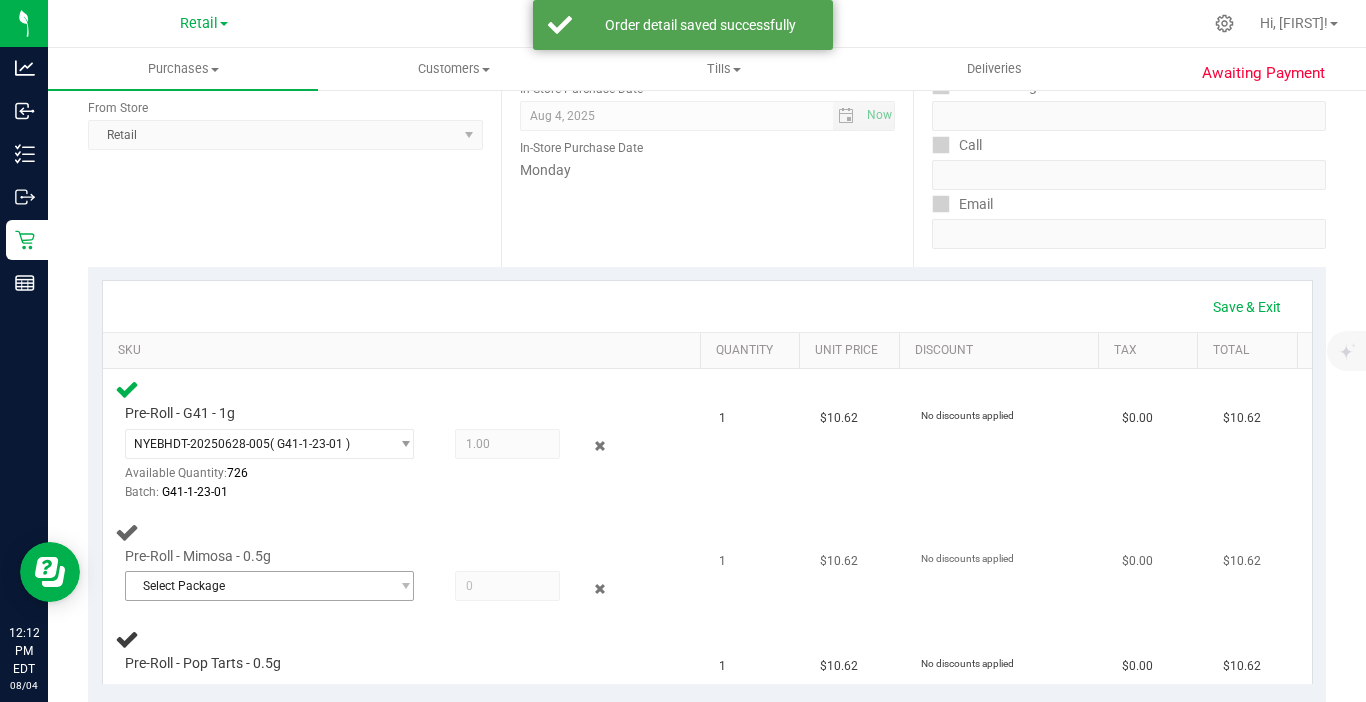 click on "Select Package" at bounding box center [257, 586] 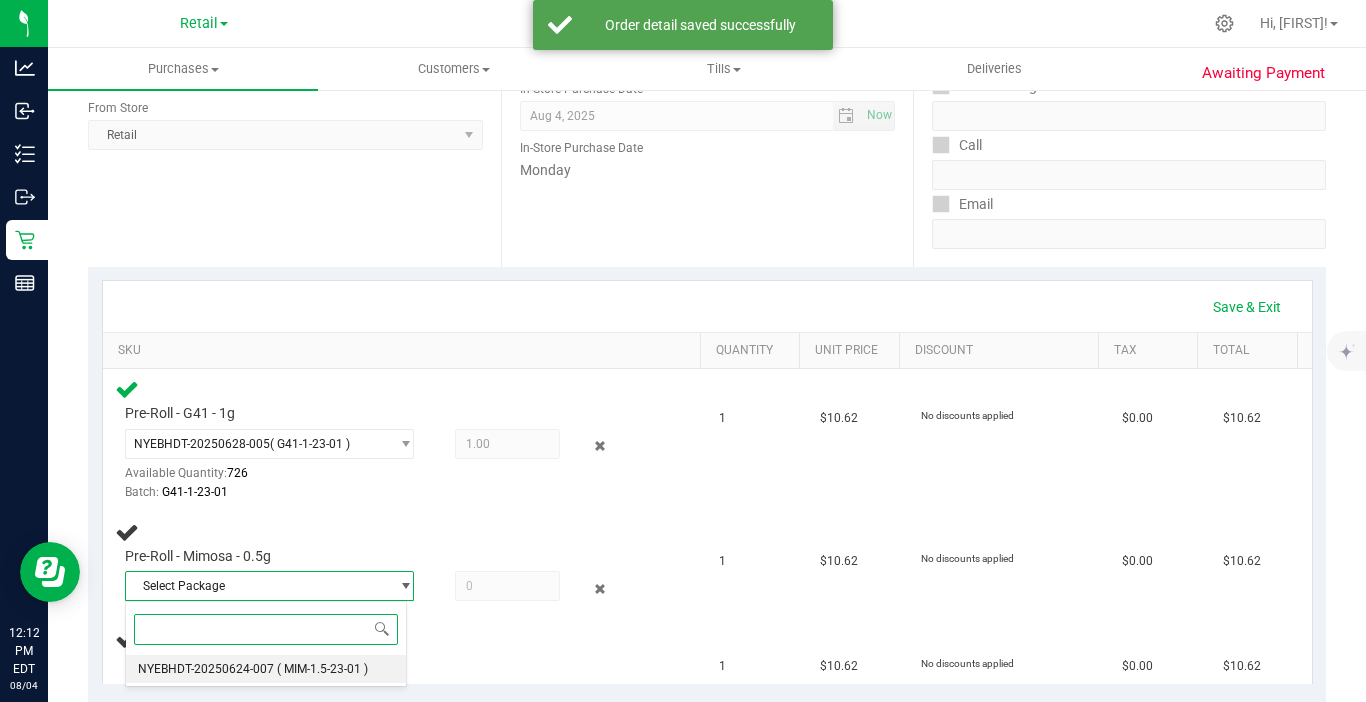 click on "NYEBHDT-20250624-007" at bounding box center (206, 669) 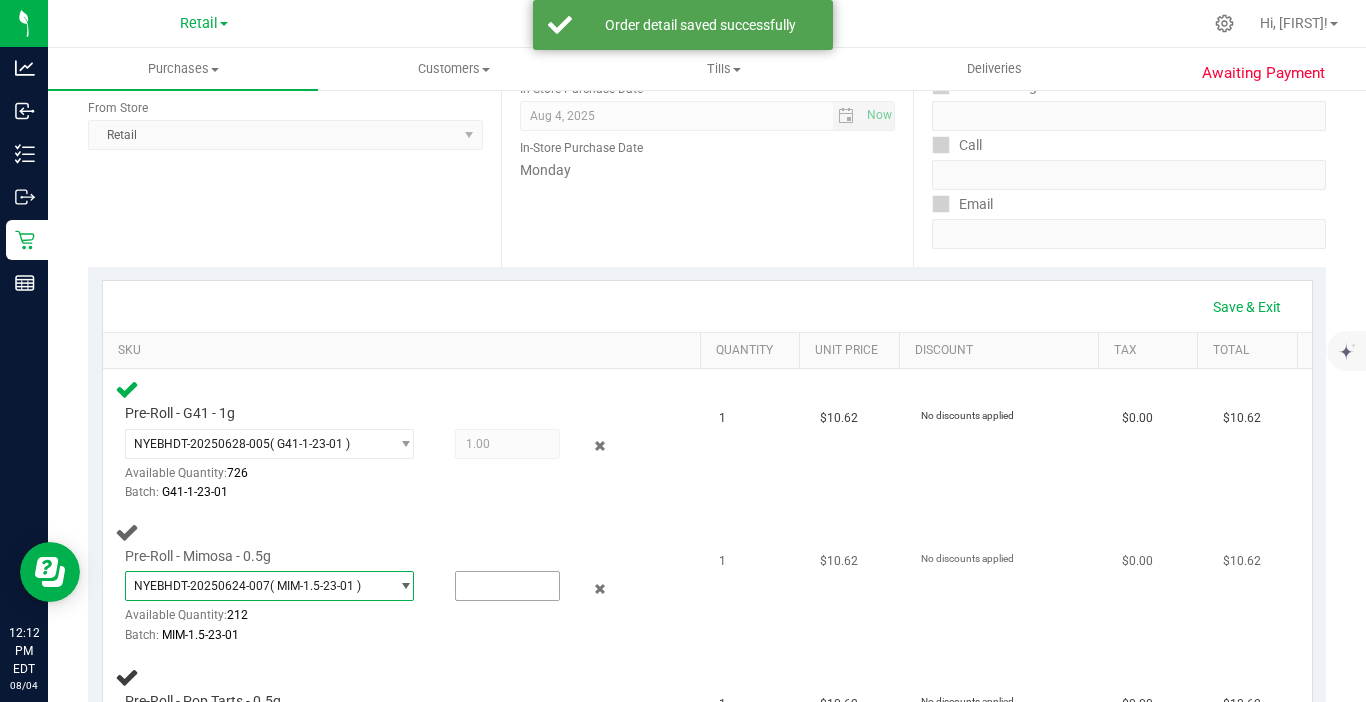 click at bounding box center [507, 586] 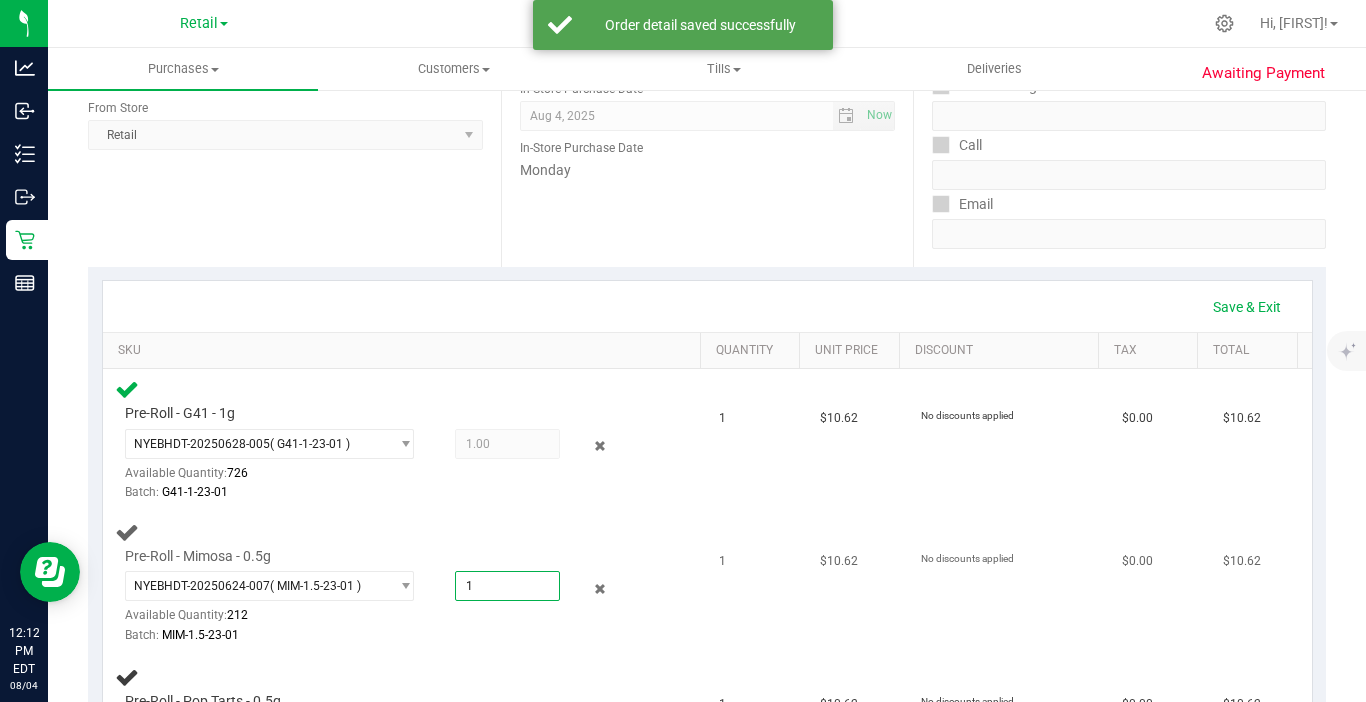 type on "1" 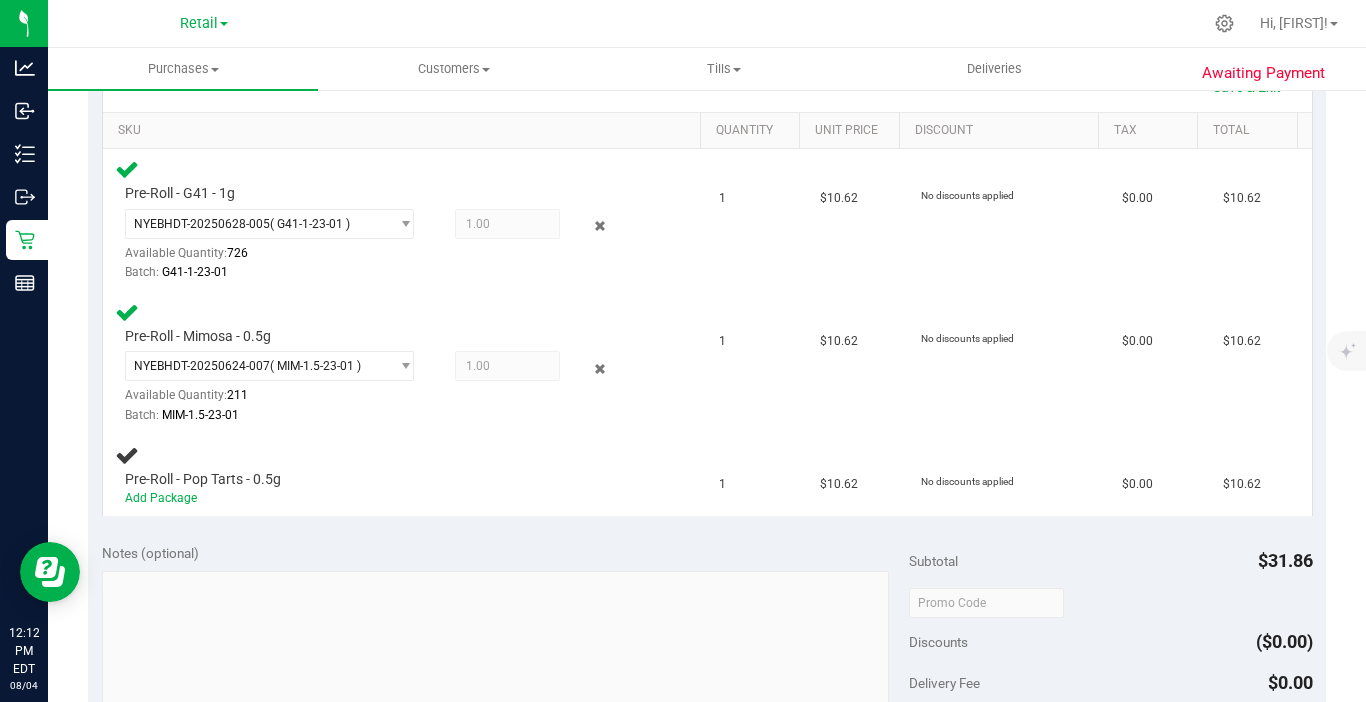scroll, scrollTop: 530, scrollLeft: 0, axis: vertical 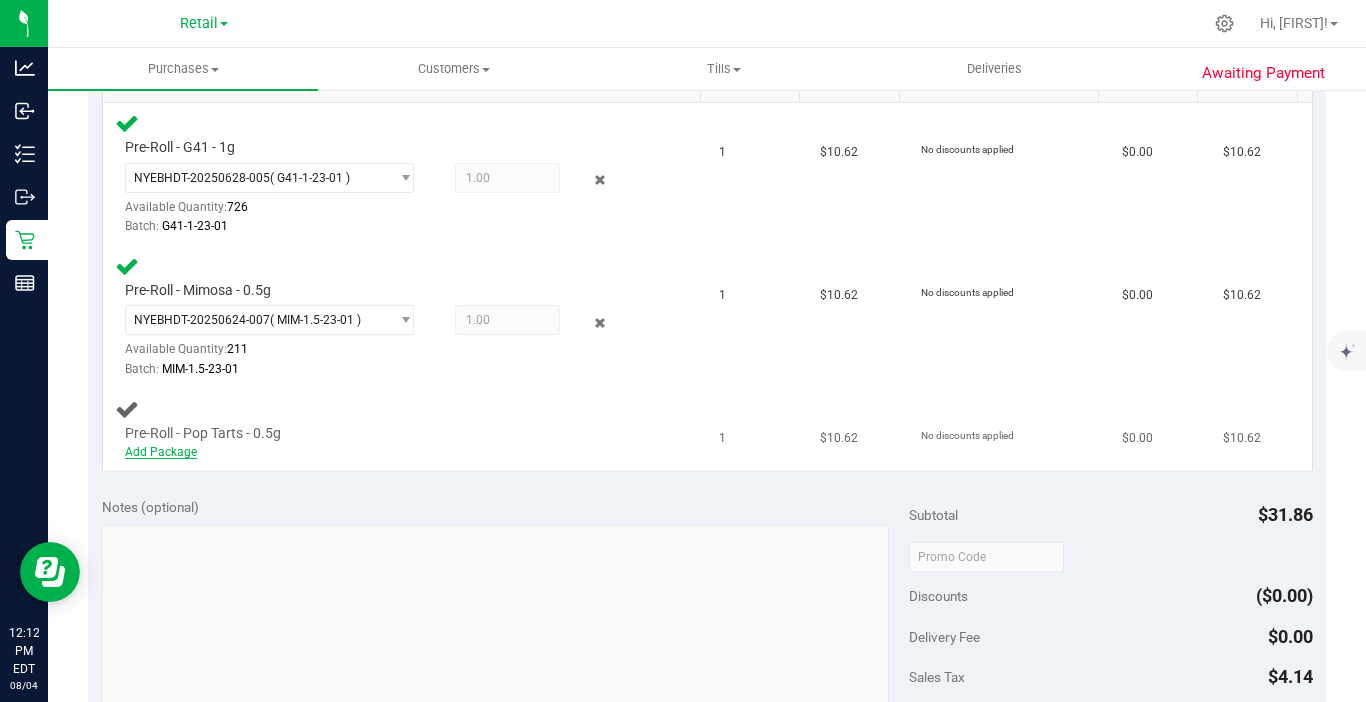 click on "Add Package" at bounding box center [161, 452] 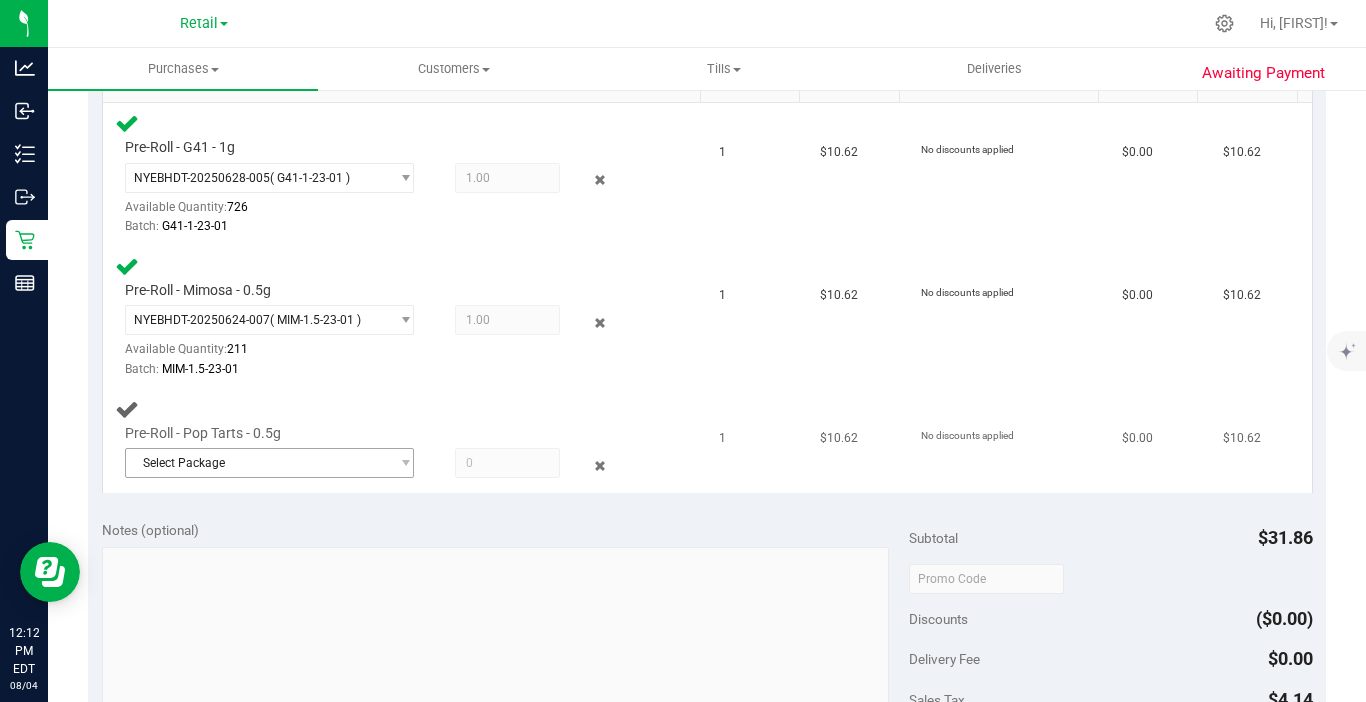 click on "Select Package" at bounding box center [257, 463] 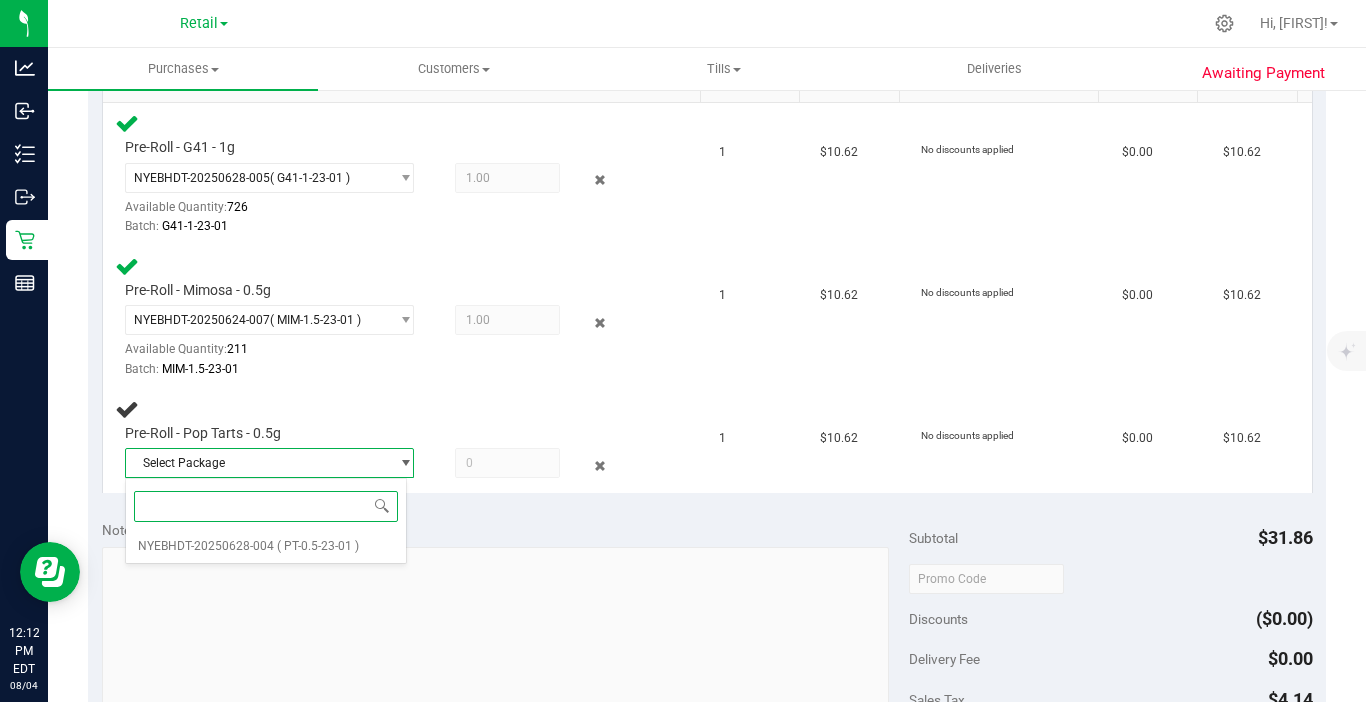 click on "Select Package NYEBHDT-20250628-004
(
PT-0.5-23-01
)
No data found." at bounding box center (266, 521) 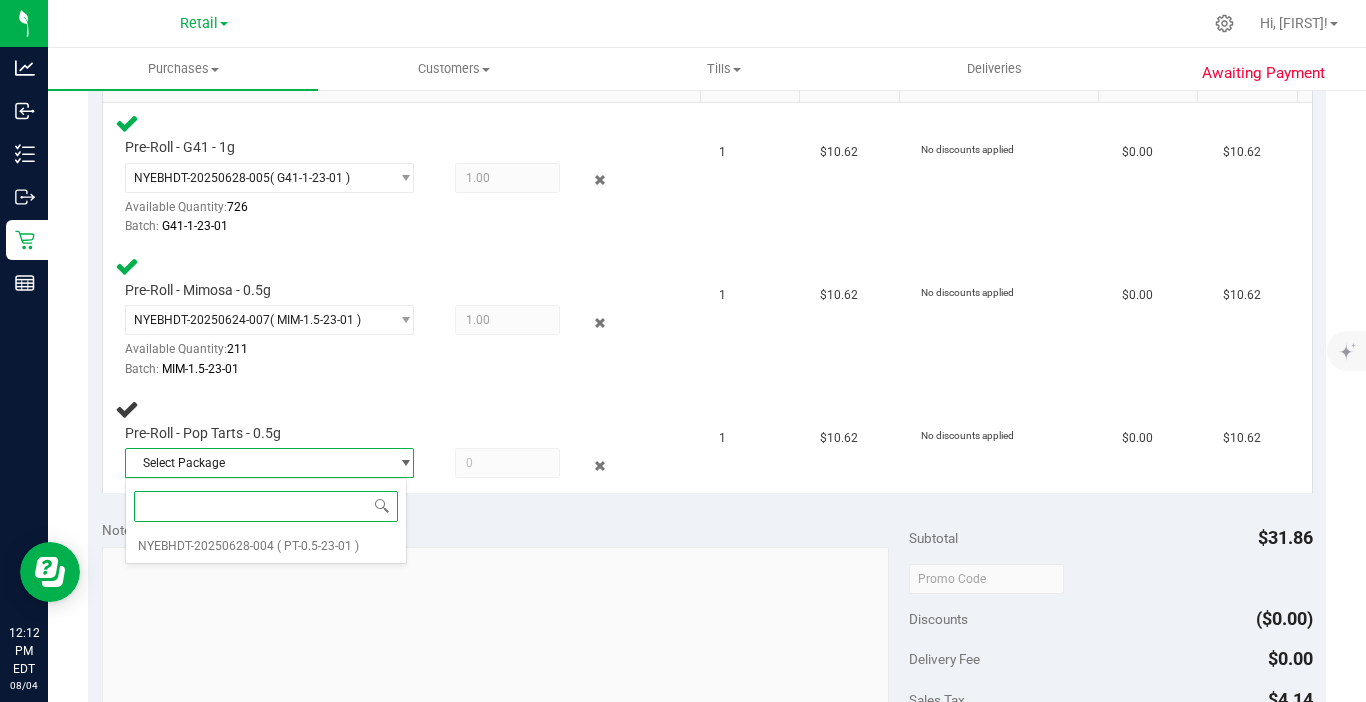 click on "Select Package NYEBHDT-20250628-004
(
PT-0.5-23-01
)
No data found." at bounding box center [266, 521] 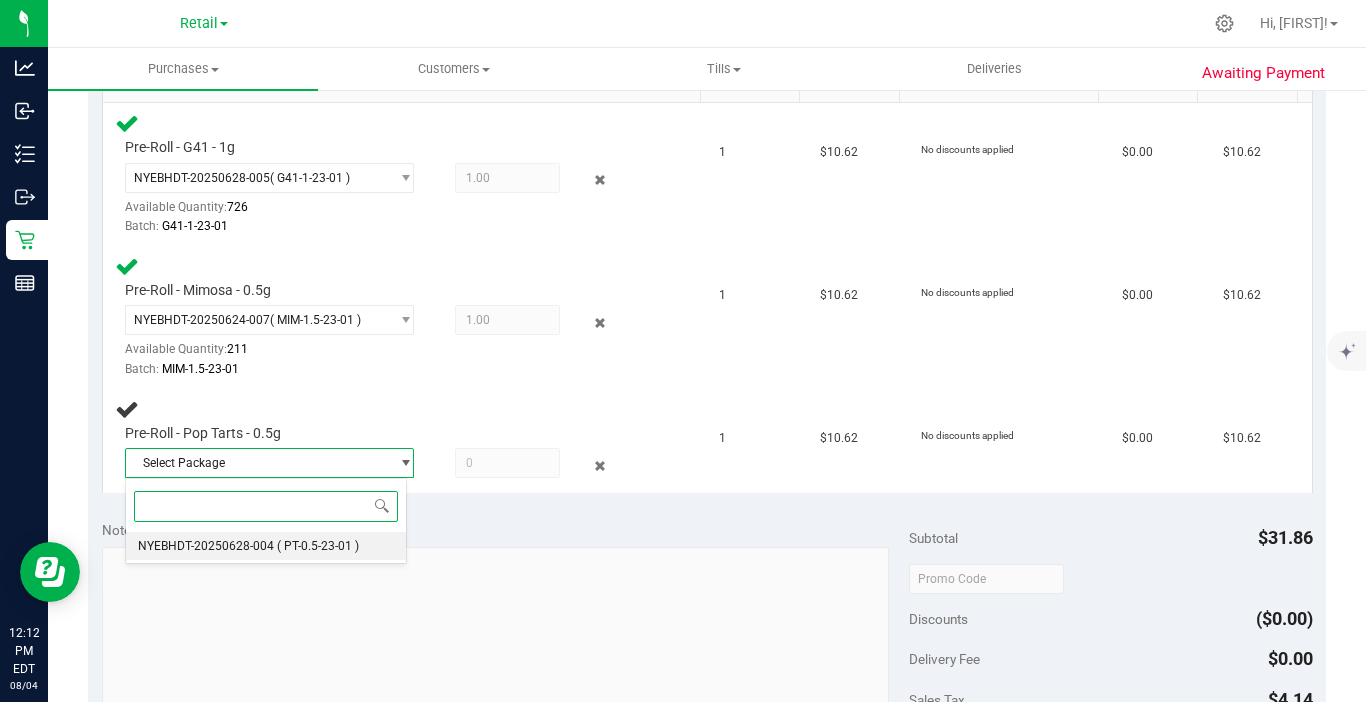 click on "NYEBHDT-20250628-004" at bounding box center (206, 546) 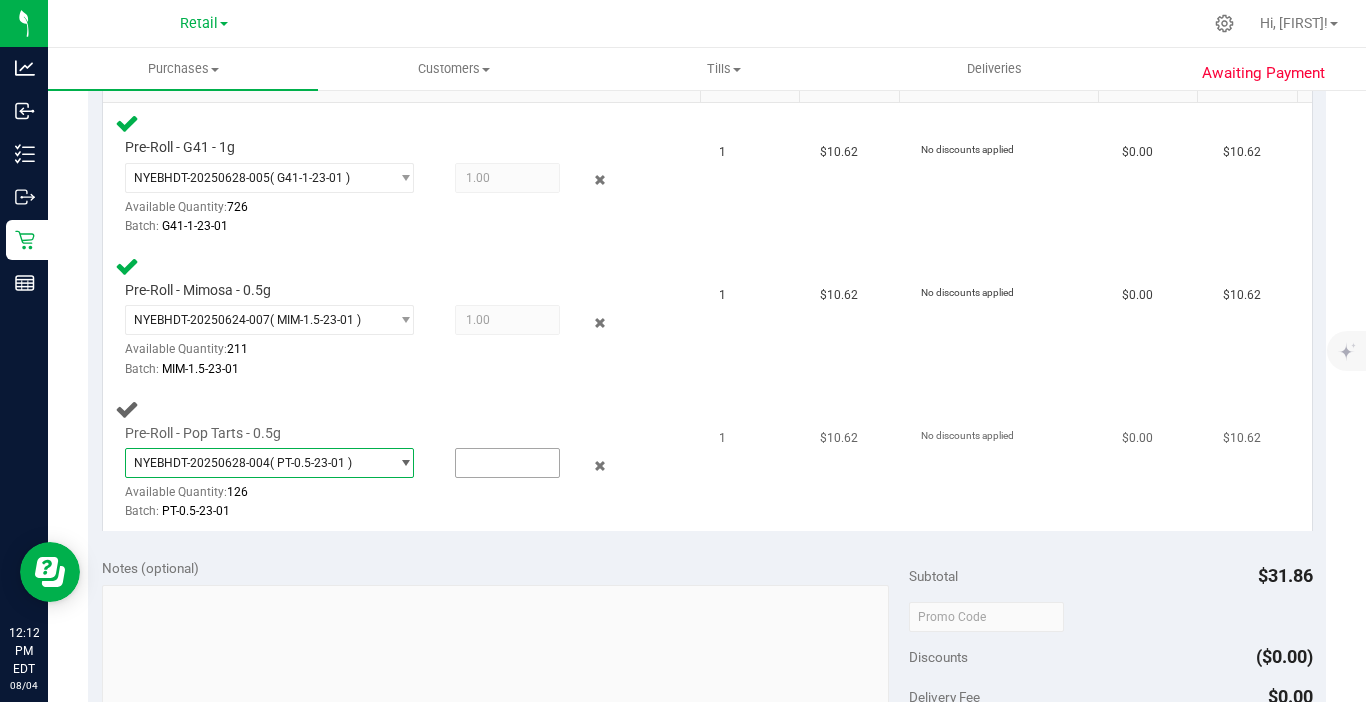 click at bounding box center (507, 463) 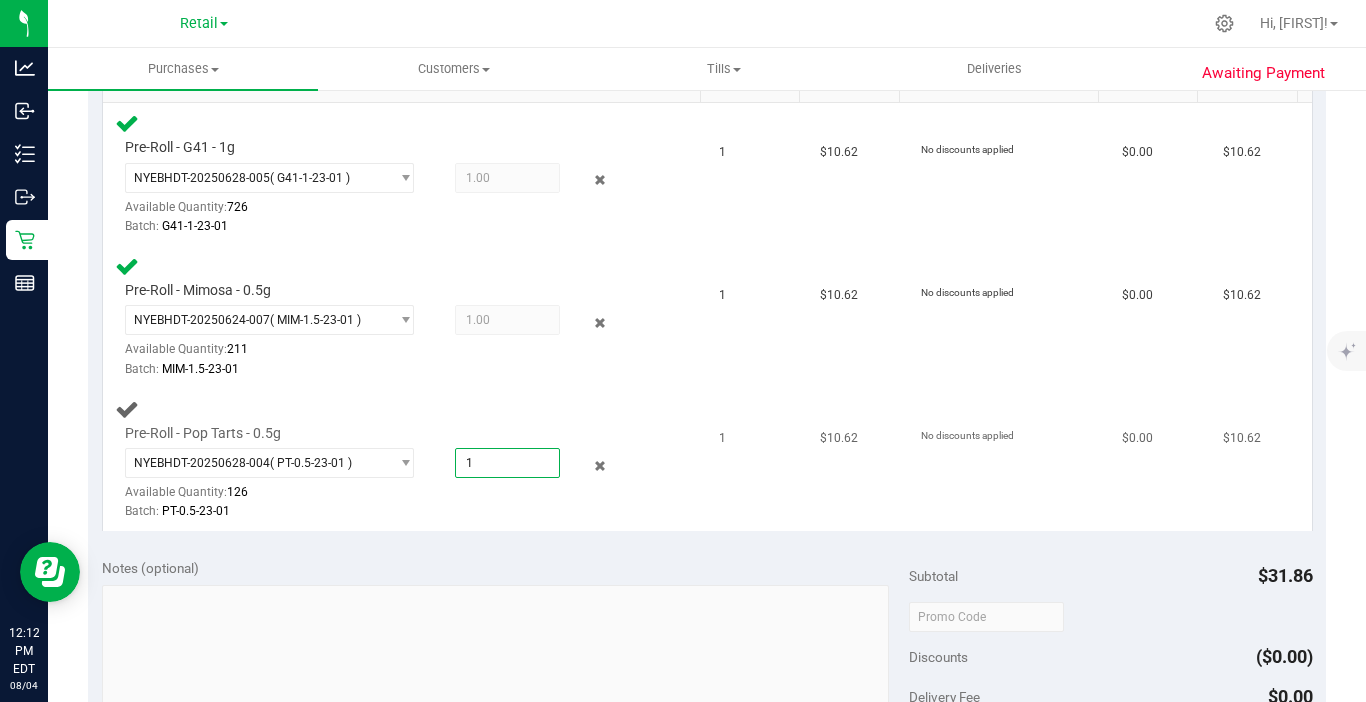 type on "1" 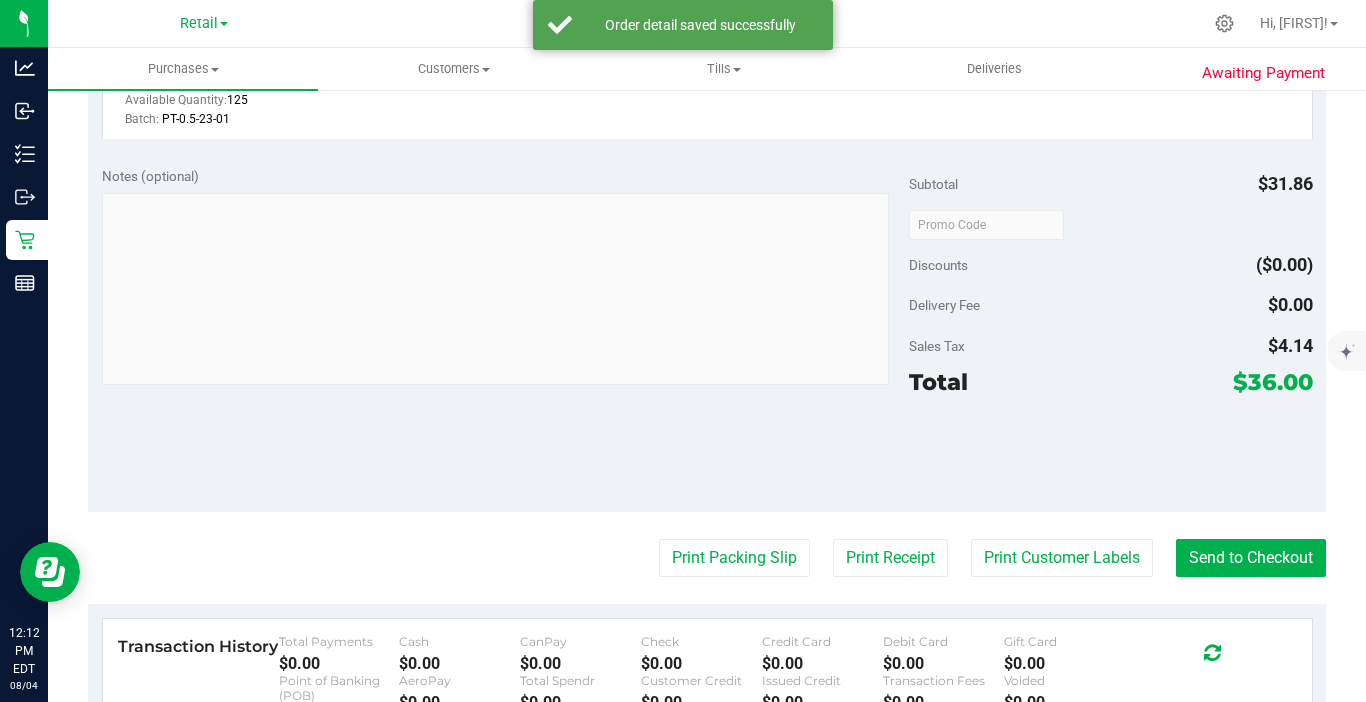 scroll, scrollTop: 970, scrollLeft: 0, axis: vertical 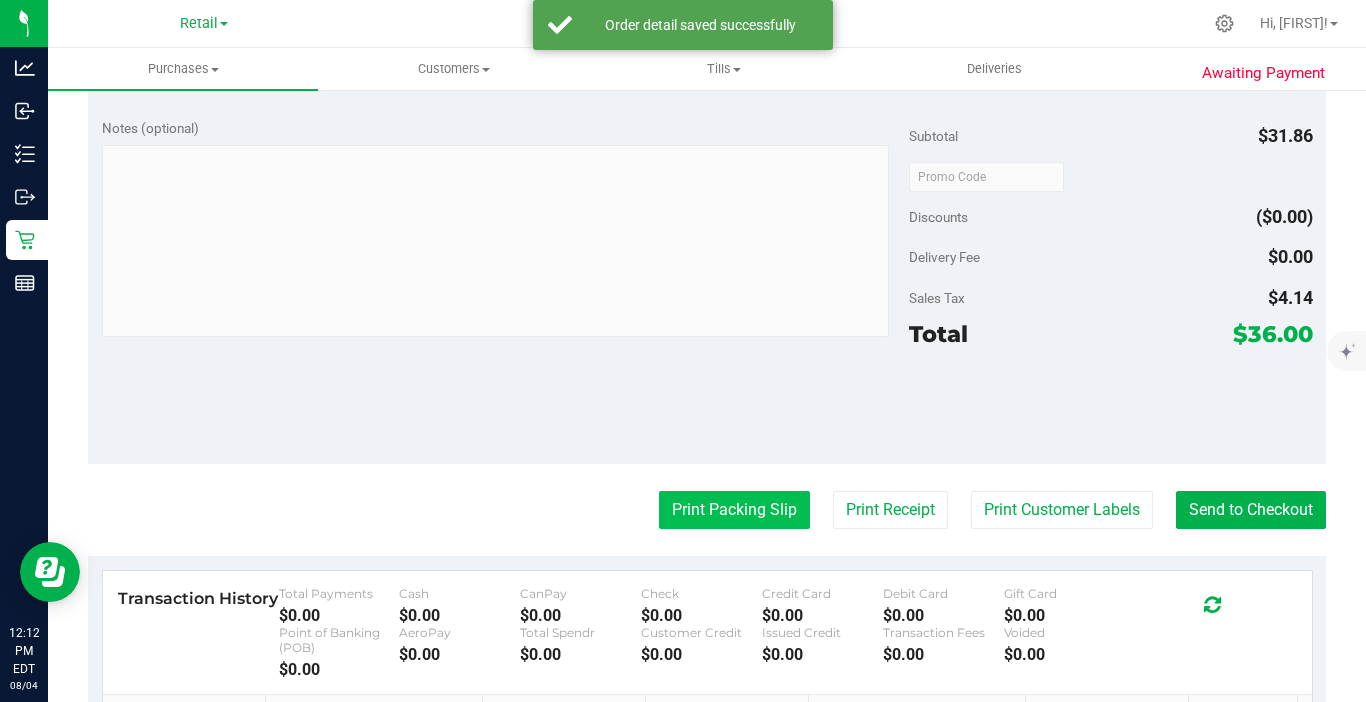 click on "Print Packing Slip" at bounding box center [734, 510] 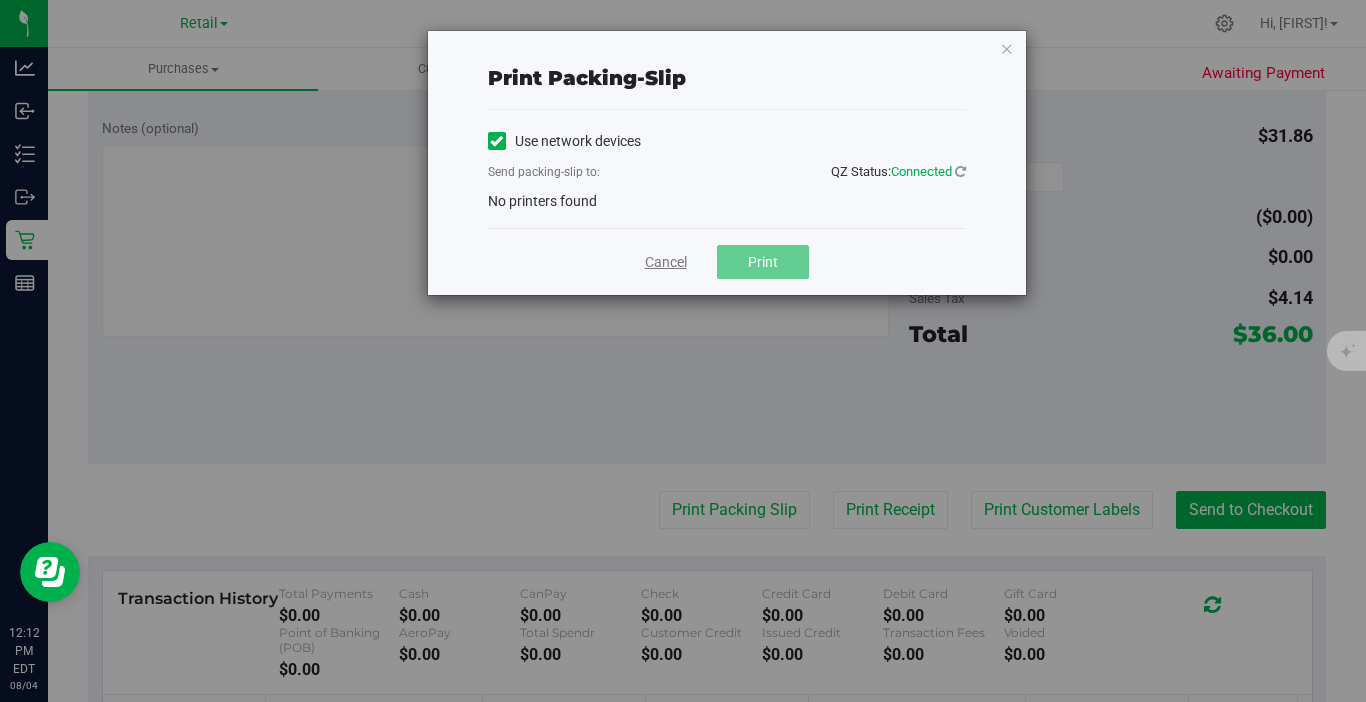 click on "Cancel" at bounding box center (666, 262) 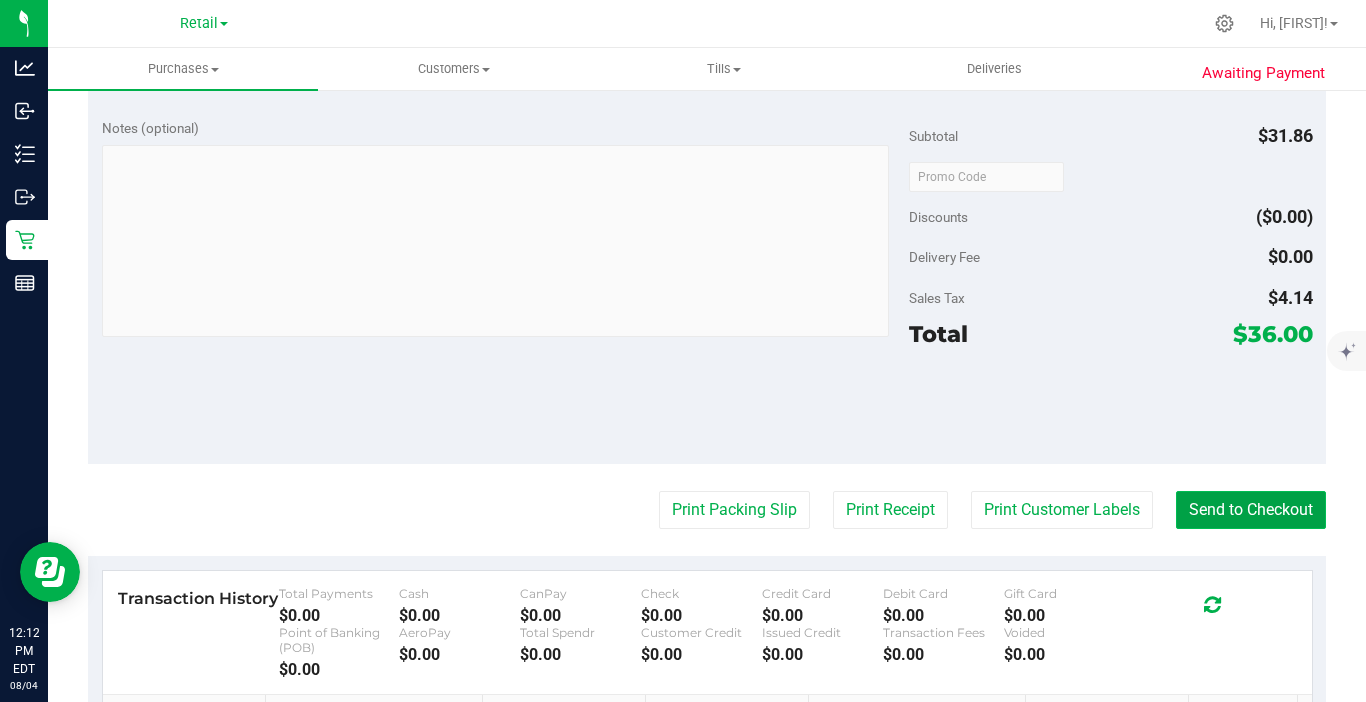 click on "Send to Checkout" at bounding box center (1251, 510) 